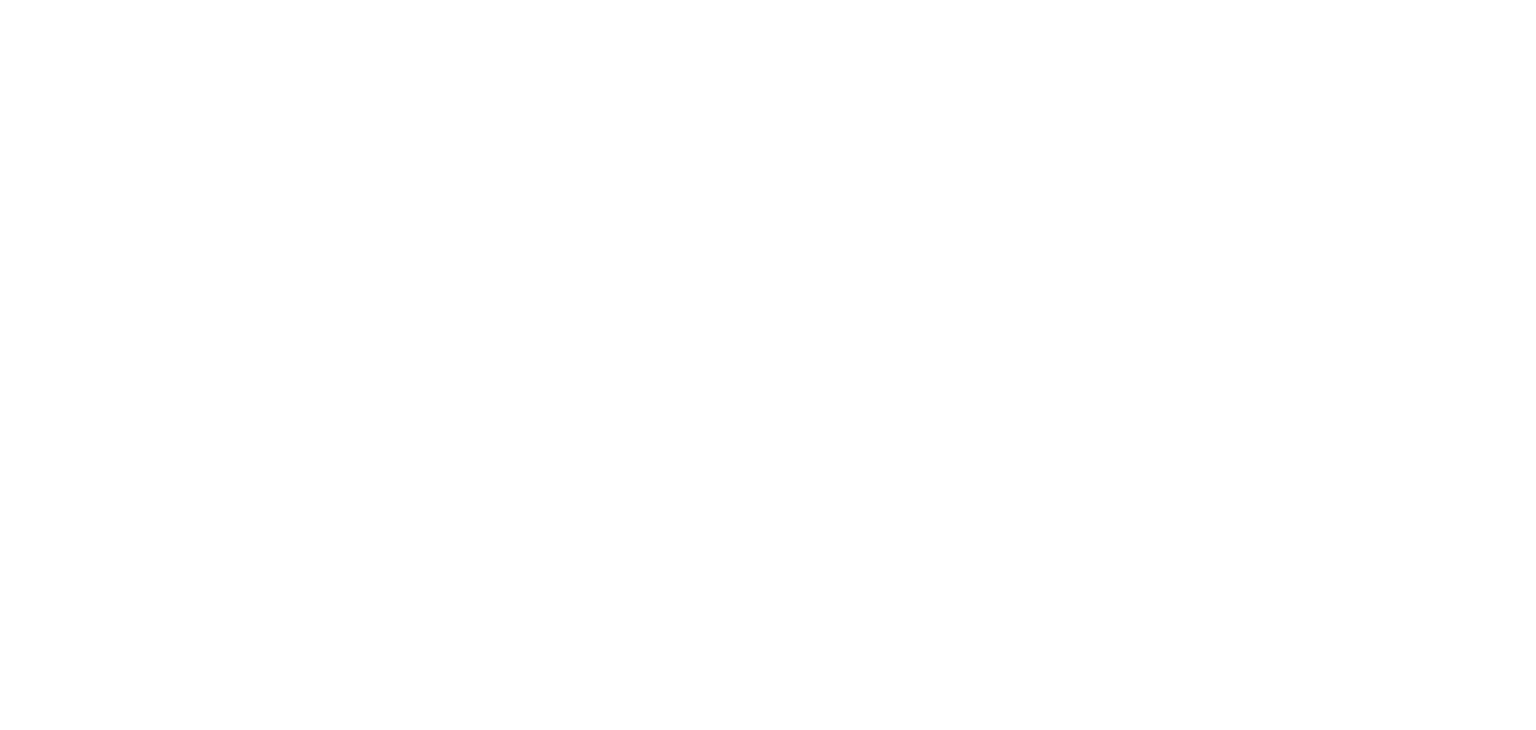 scroll, scrollTop: 0, scrollLeft: 0, axis: both 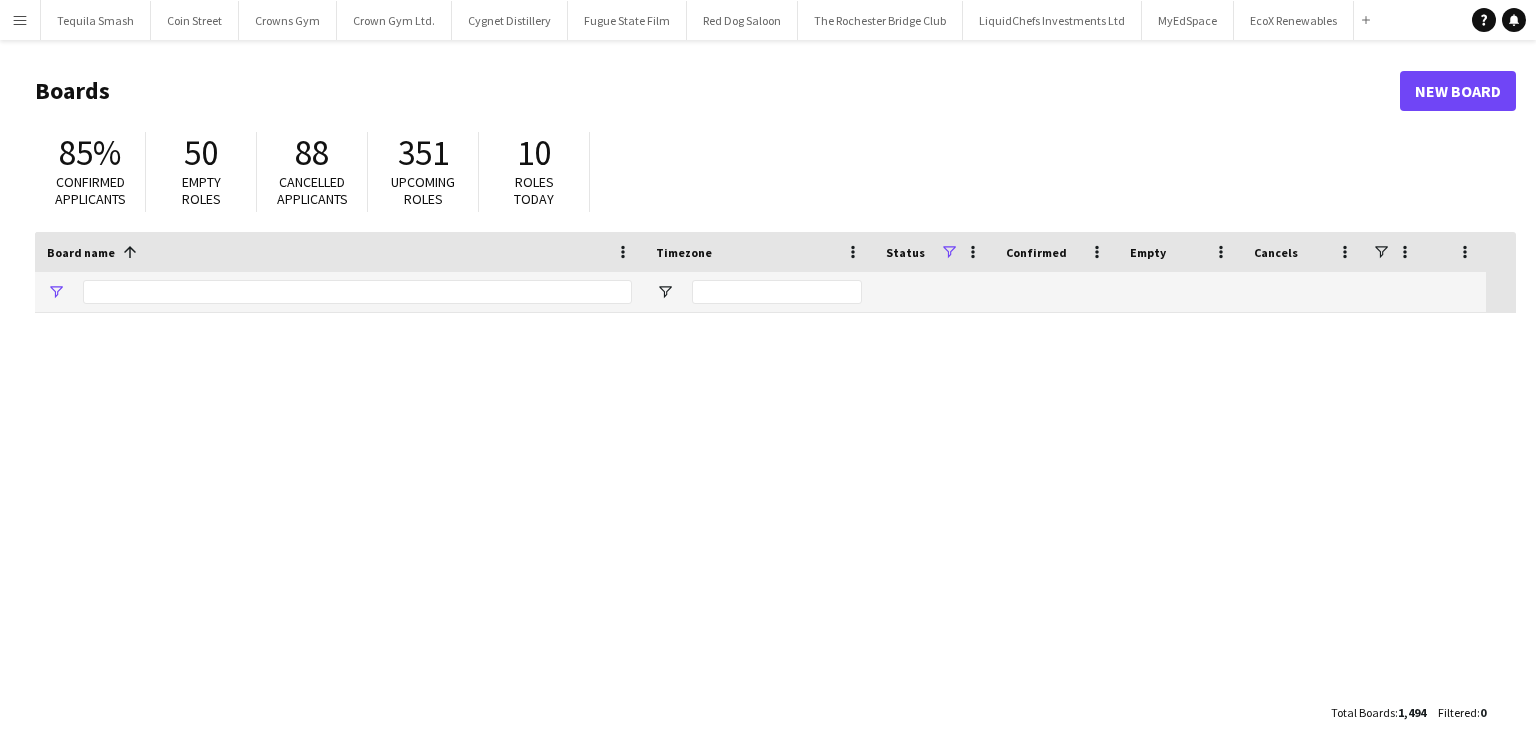 type on "*****" 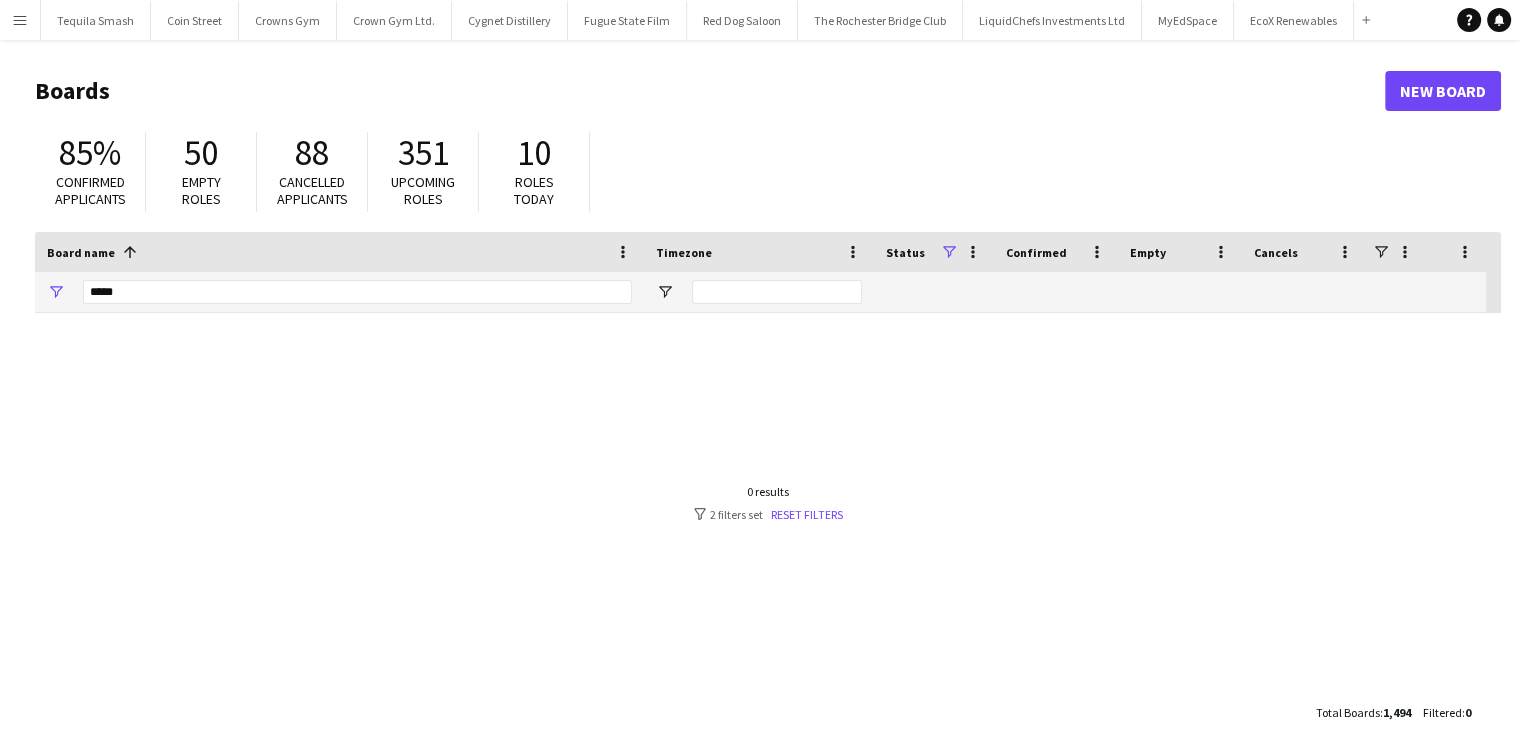 click on "Menu" at bounding box center [20, 20] 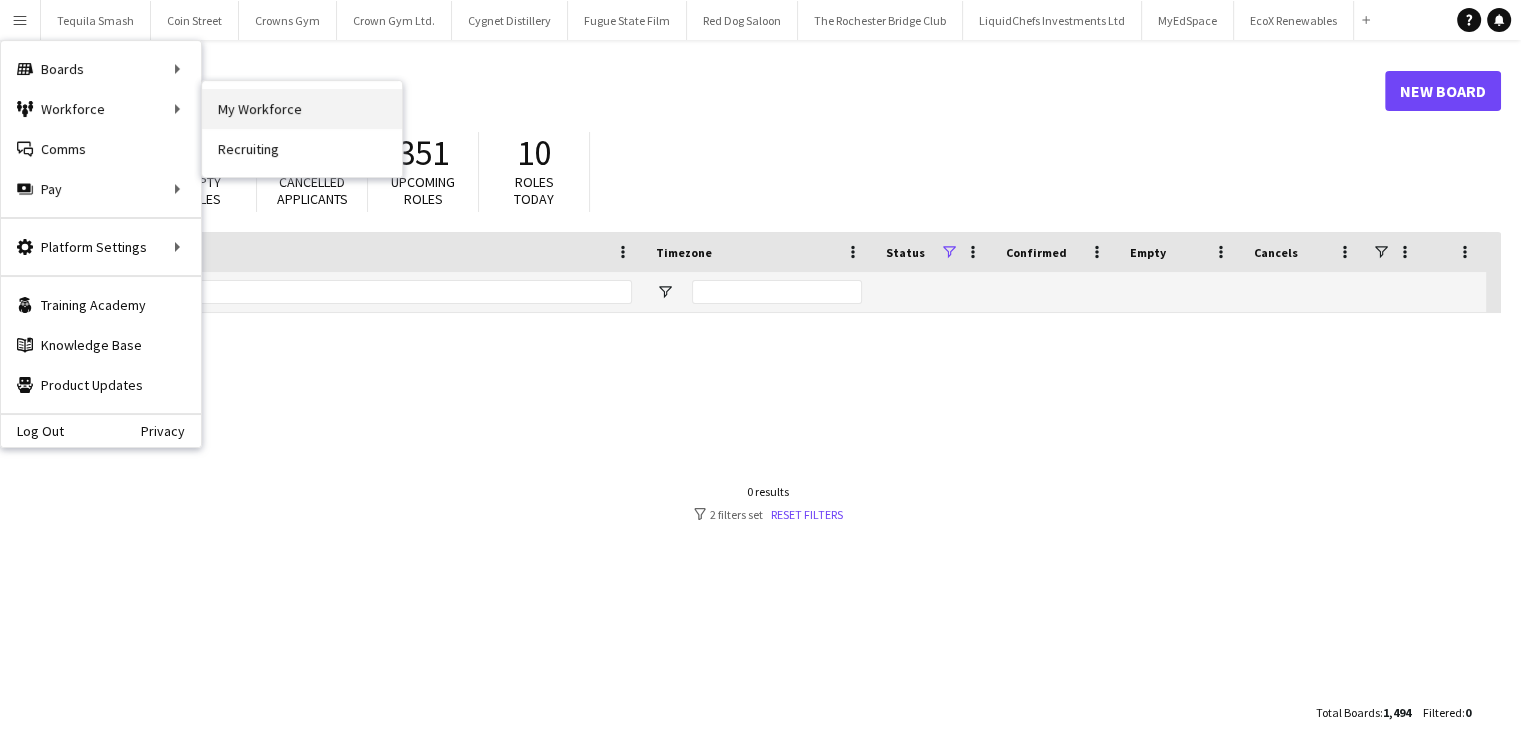 click on "My Workforce" at bounding box center [302, 109] 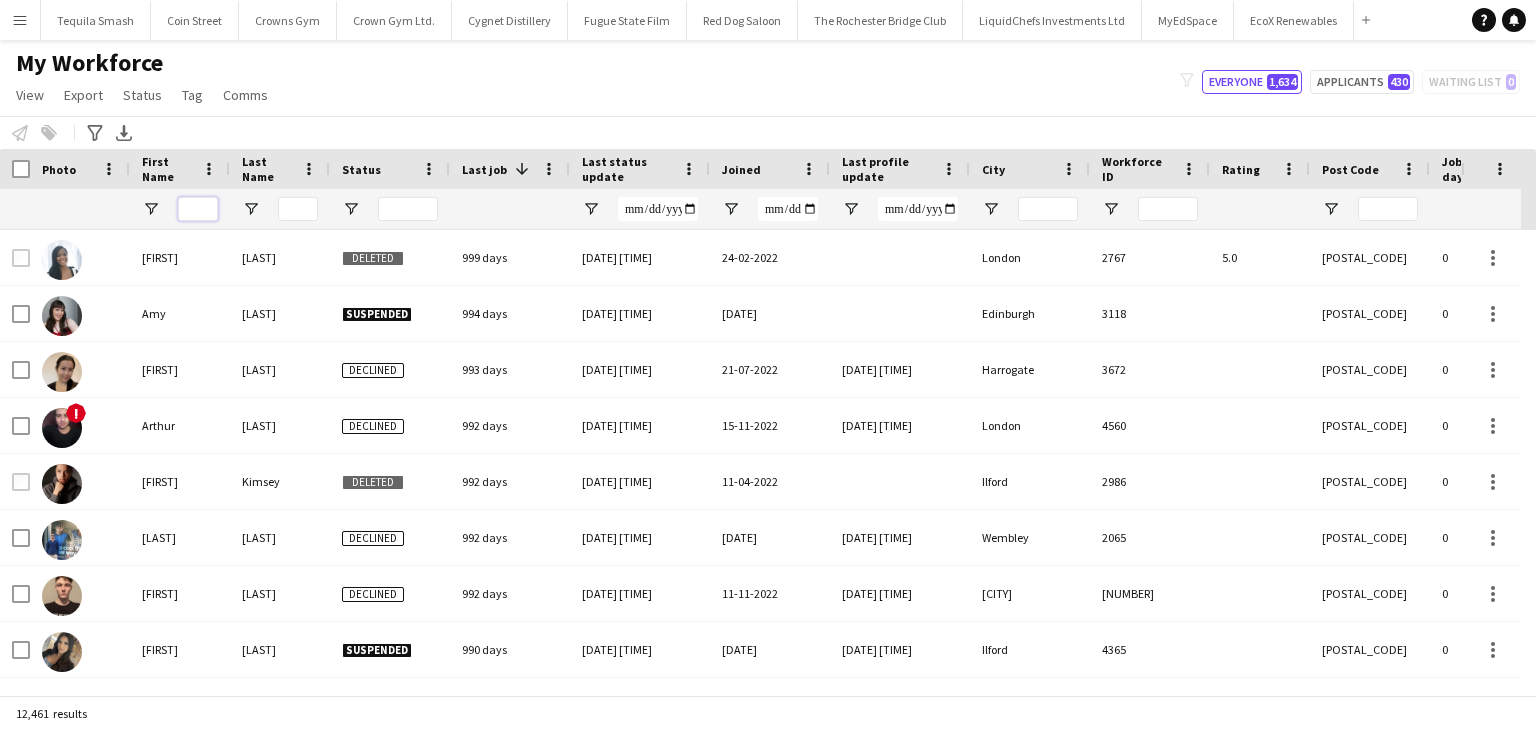 click at bounding box center (198, 209) 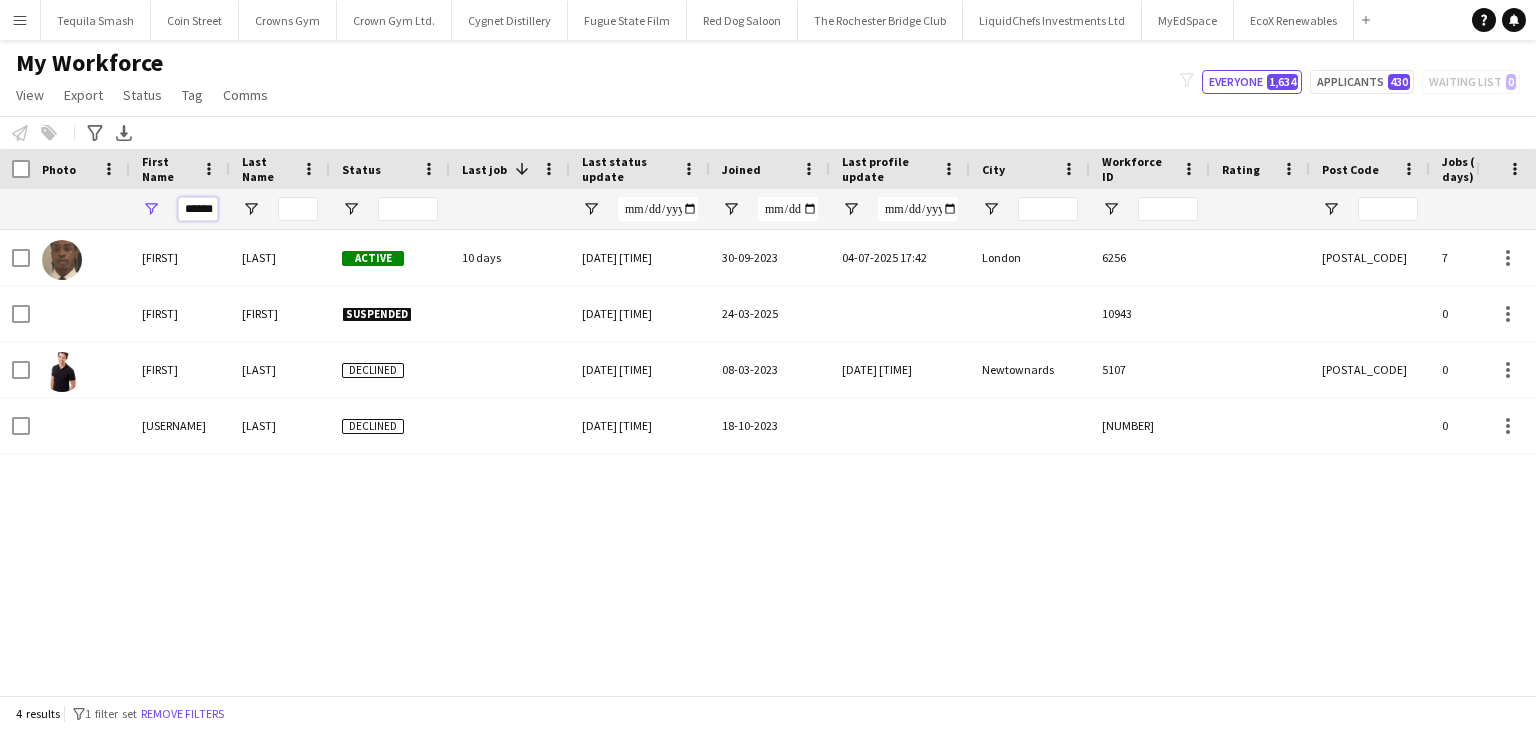 scroll, scrollTop: 0, scrollLeft: 8, axis: horizontal 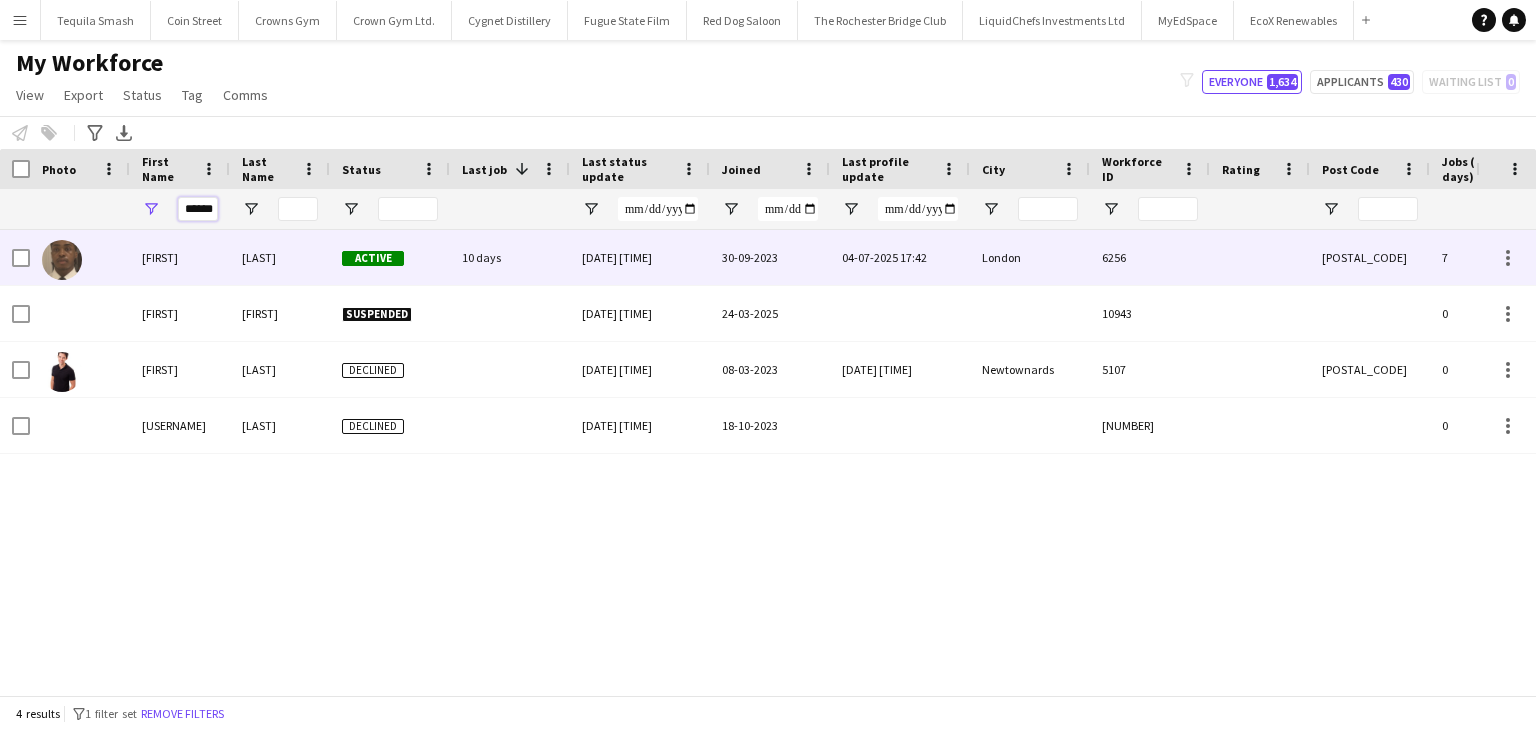 type on "******" 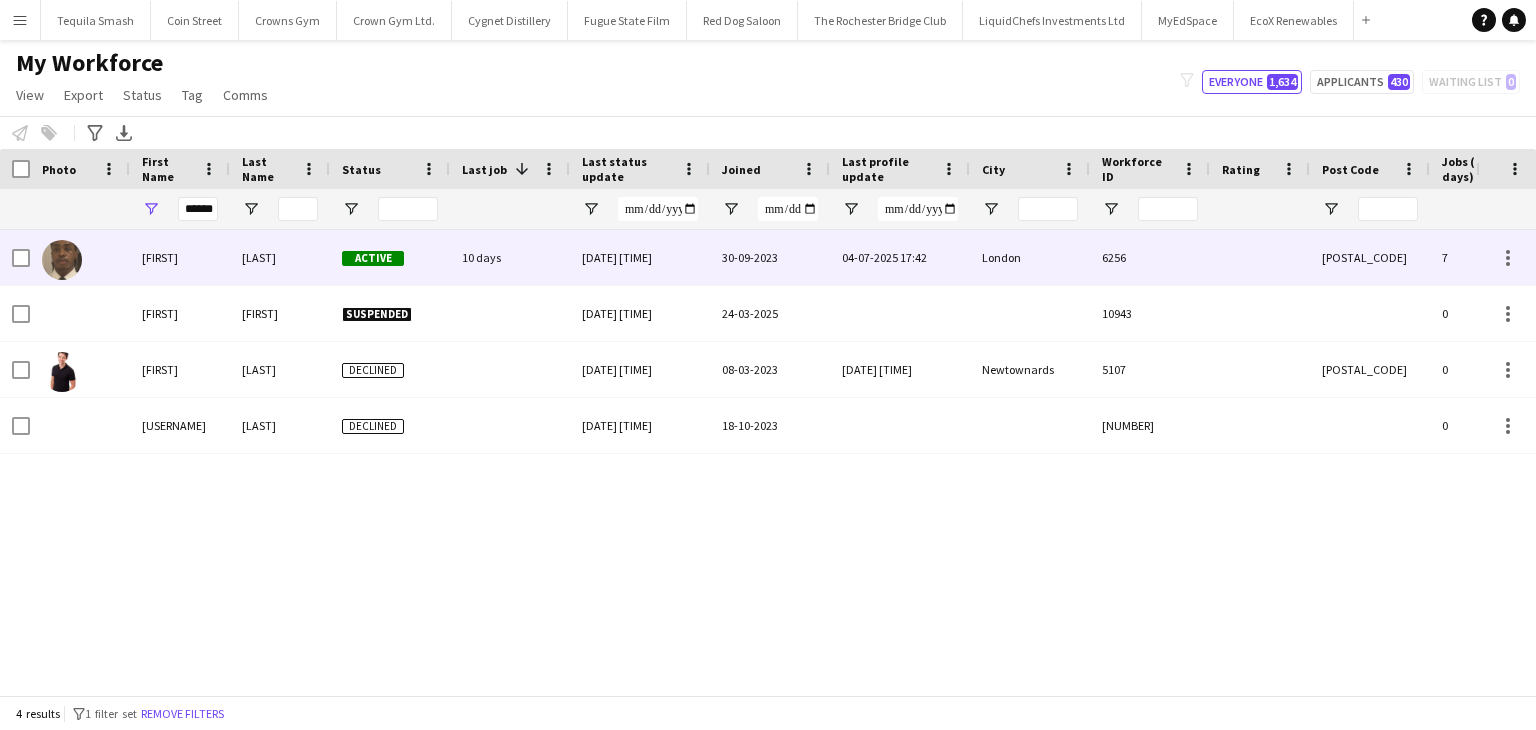 click on "[LAST]" at bounding box center [280, 257] 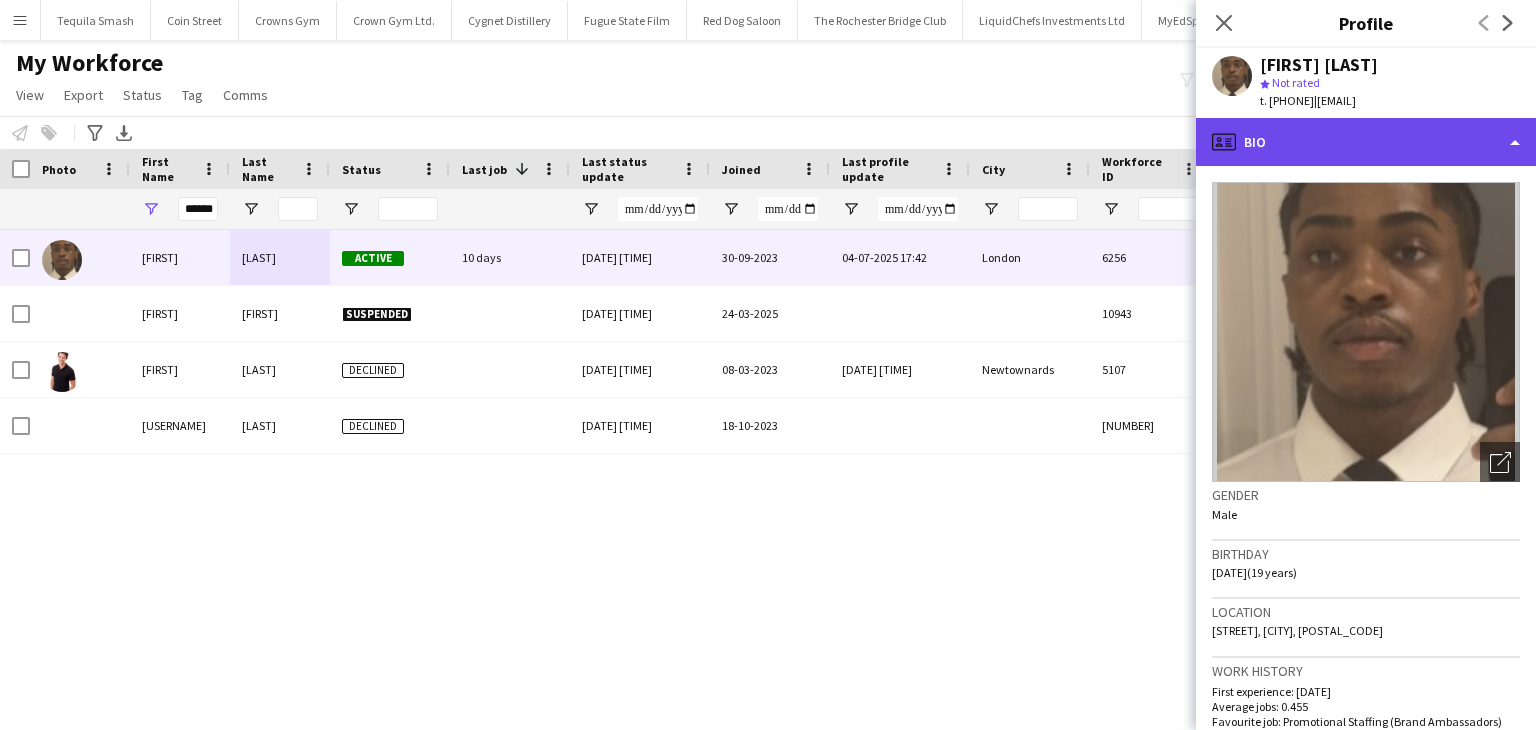 click on "profile
Bio" 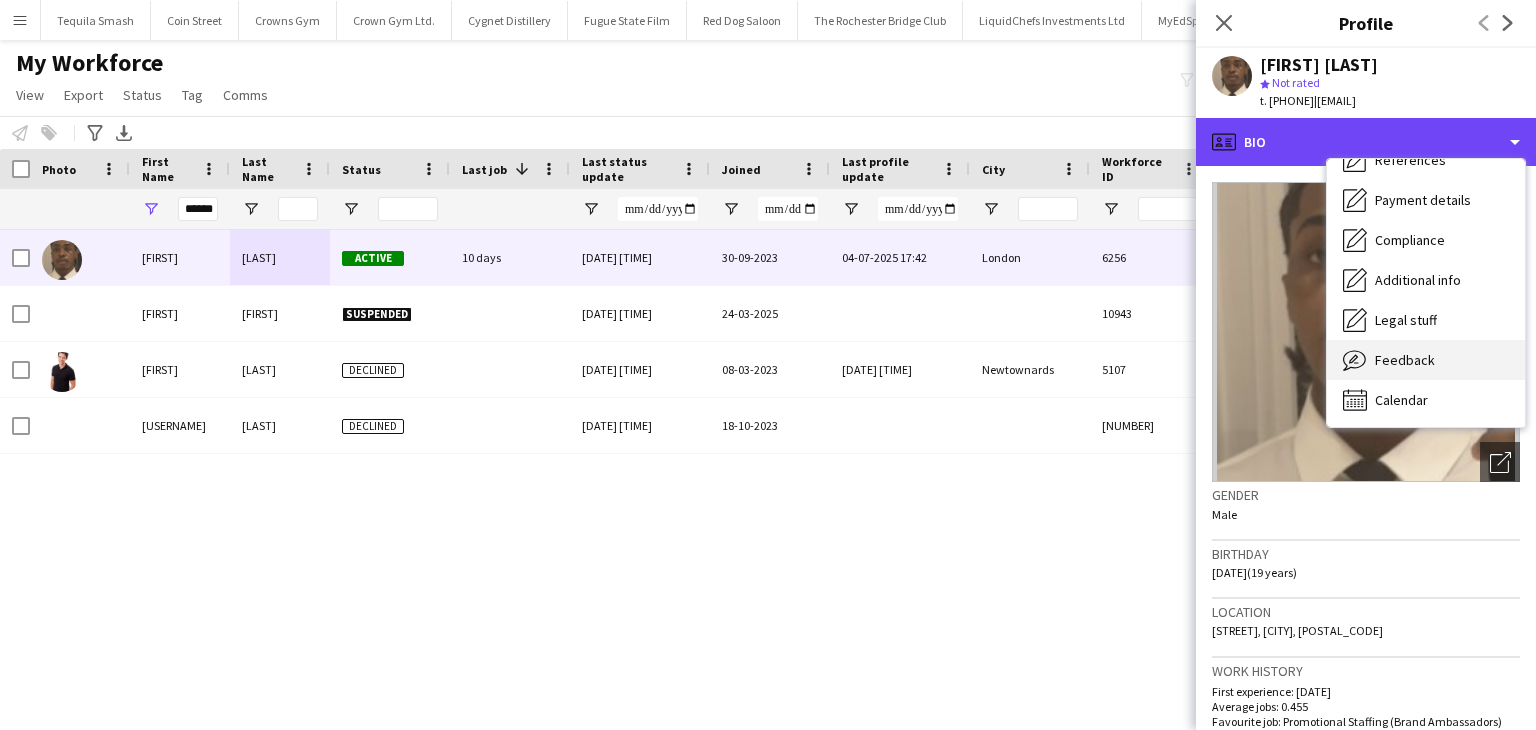 scroll, scrollTop: 226, scrollLeft: 0, axis: vertical 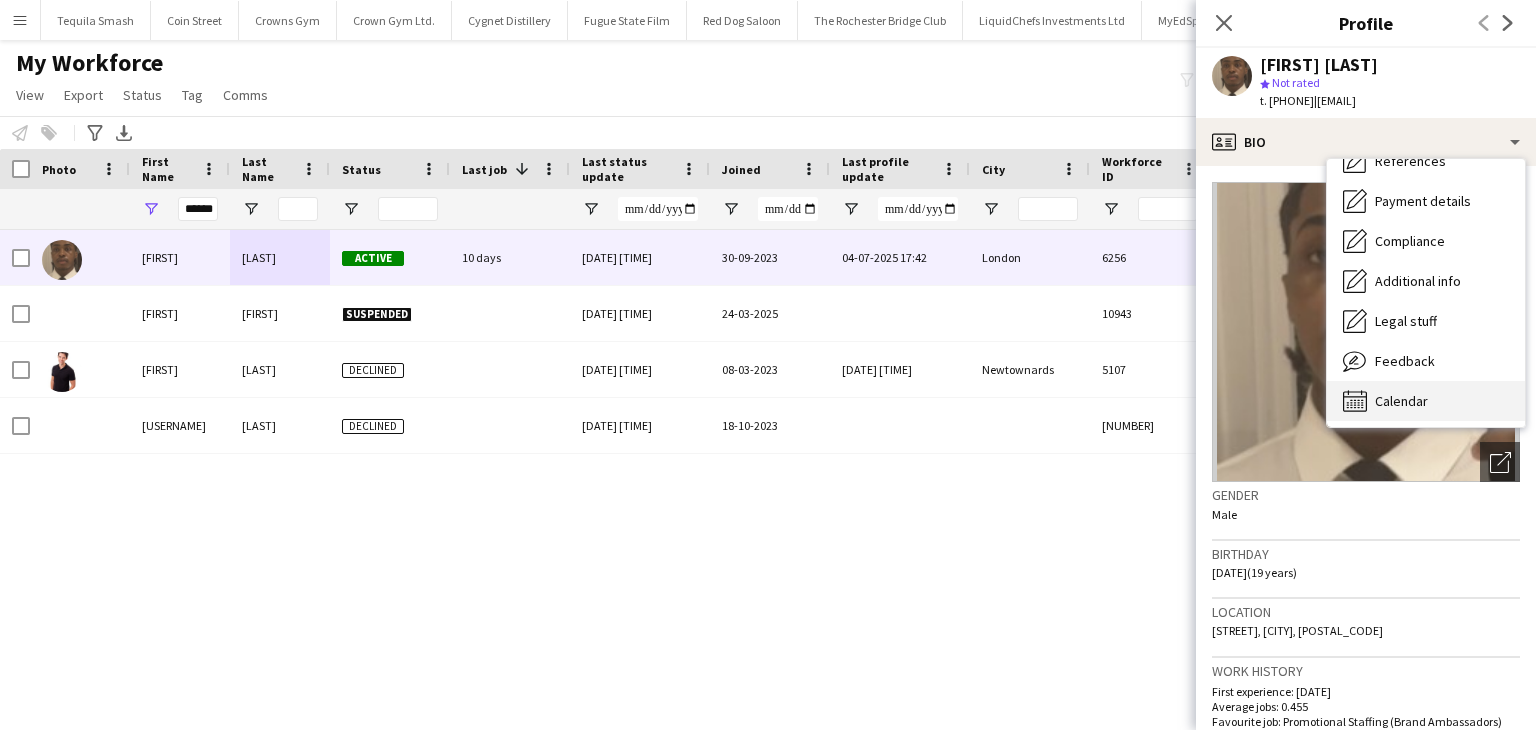 click on "Calendar" at bounding box center [1401, 401] 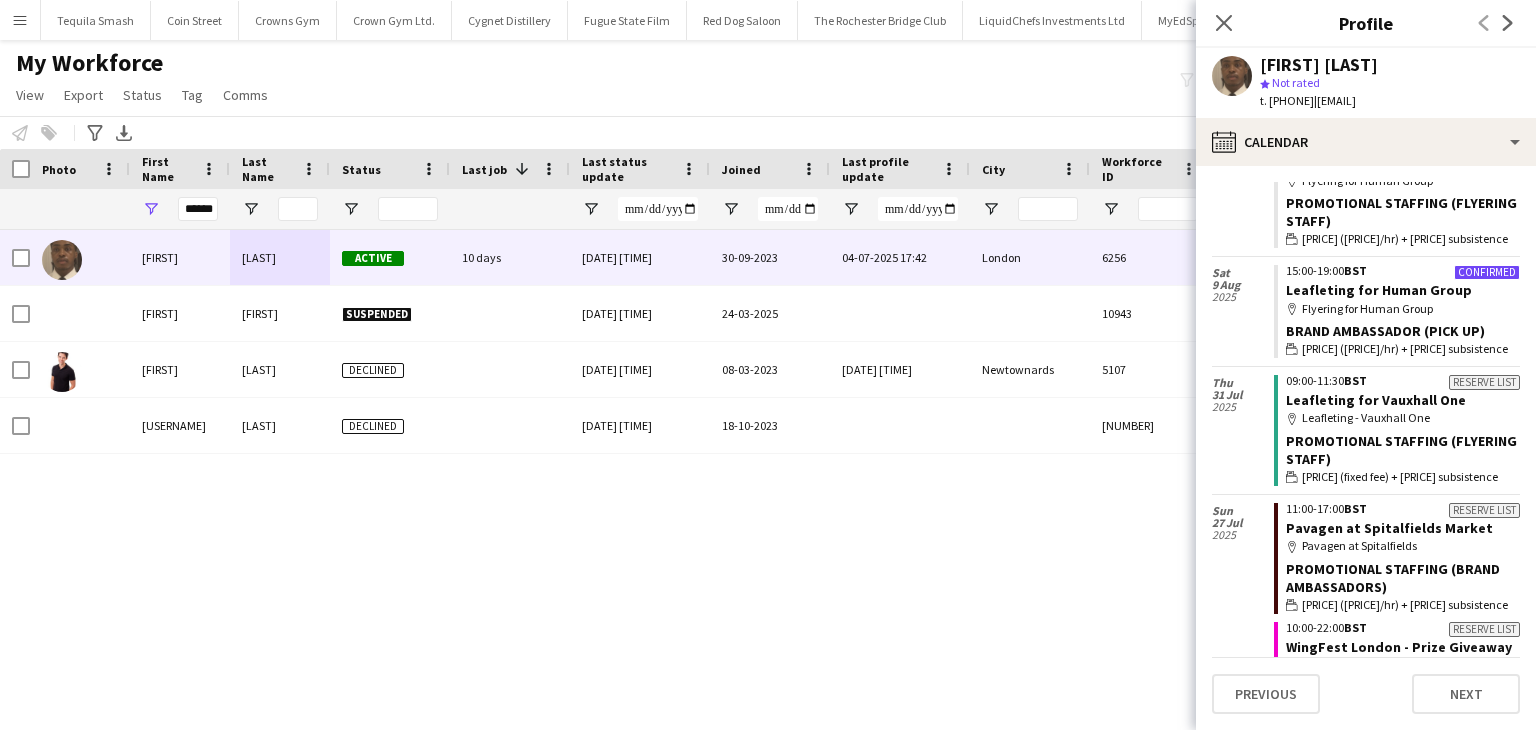 scroll, scrollTop: 0, scrollLeft: 0, axis: both 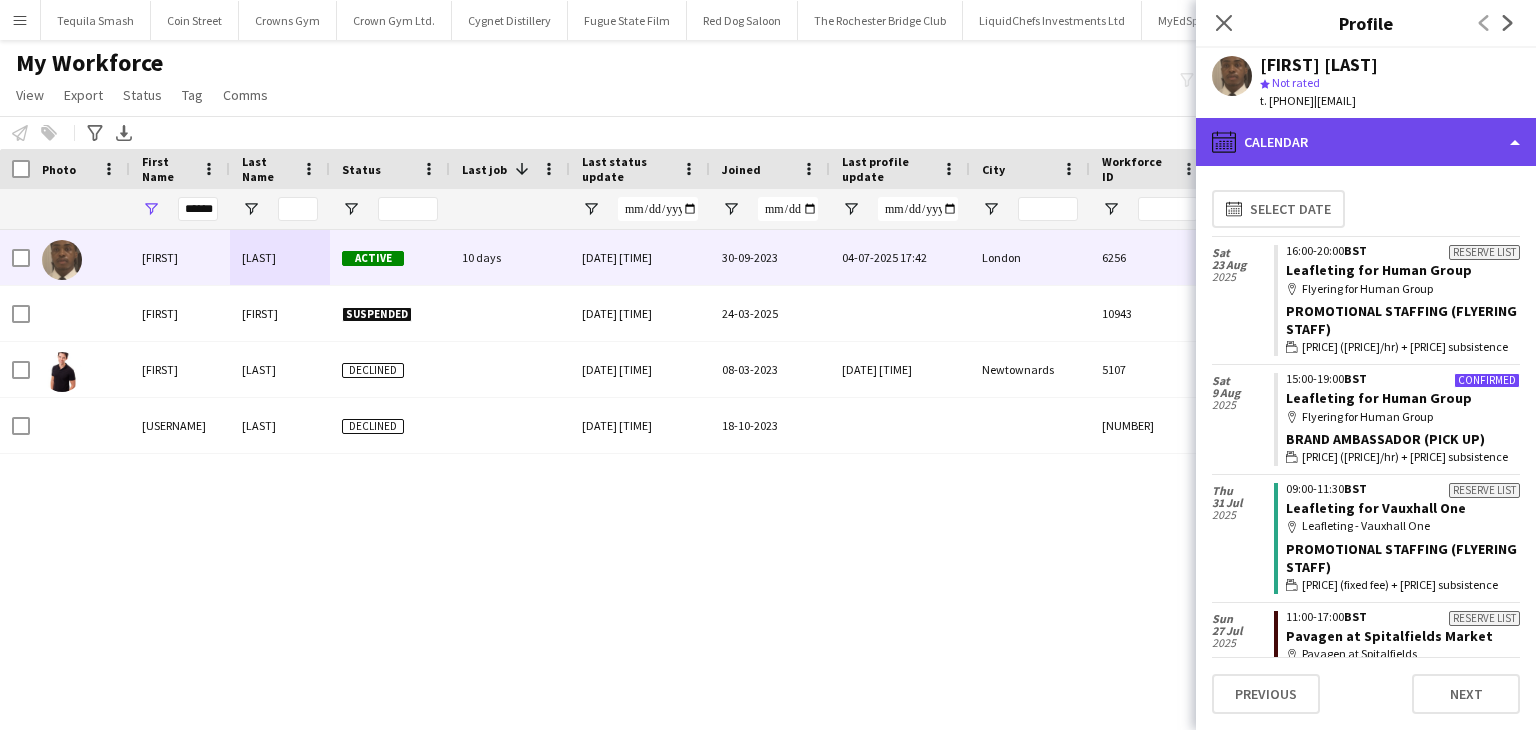 click on "calendar-full
Calendar" 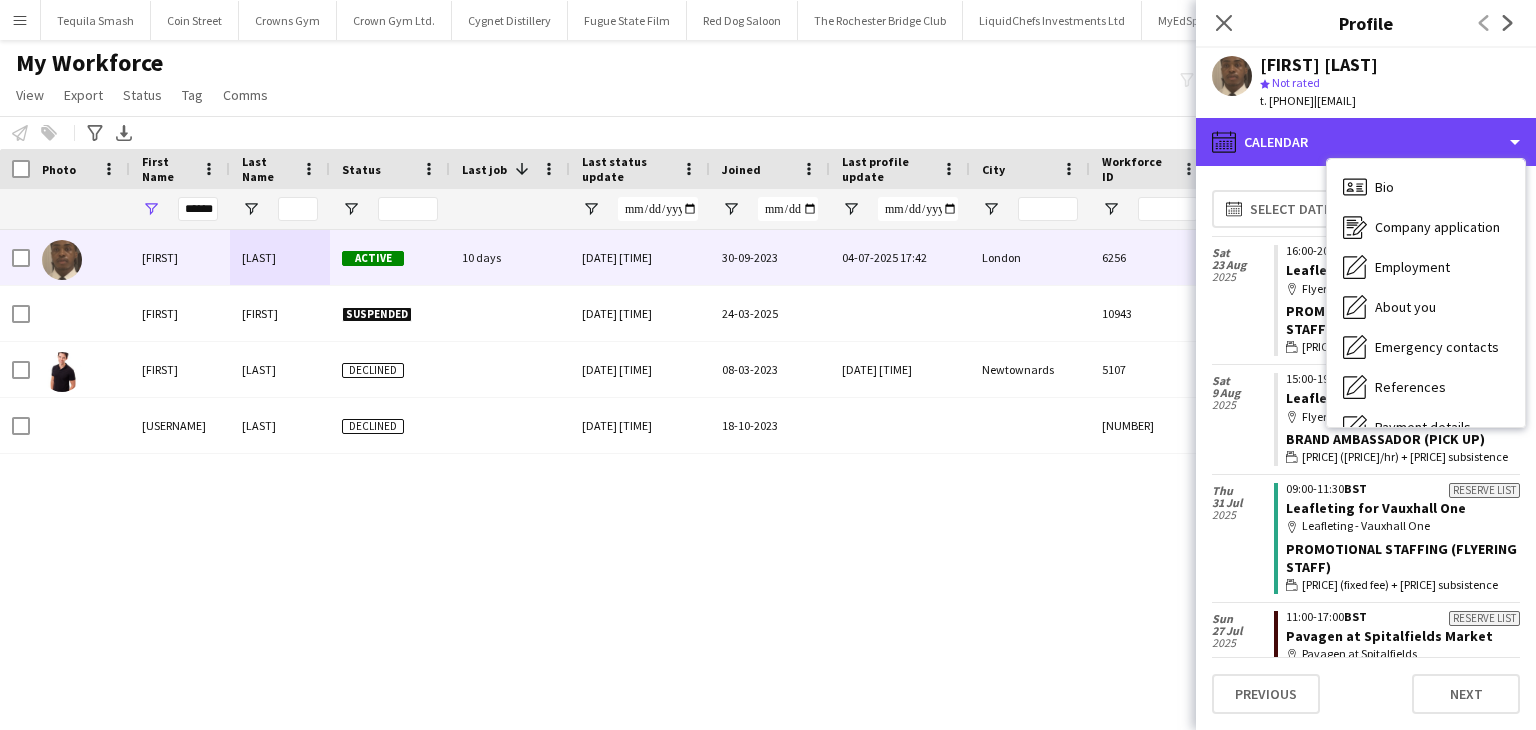 scroll, scrollTop: 228, scrollLeft: 0, axis: vertical 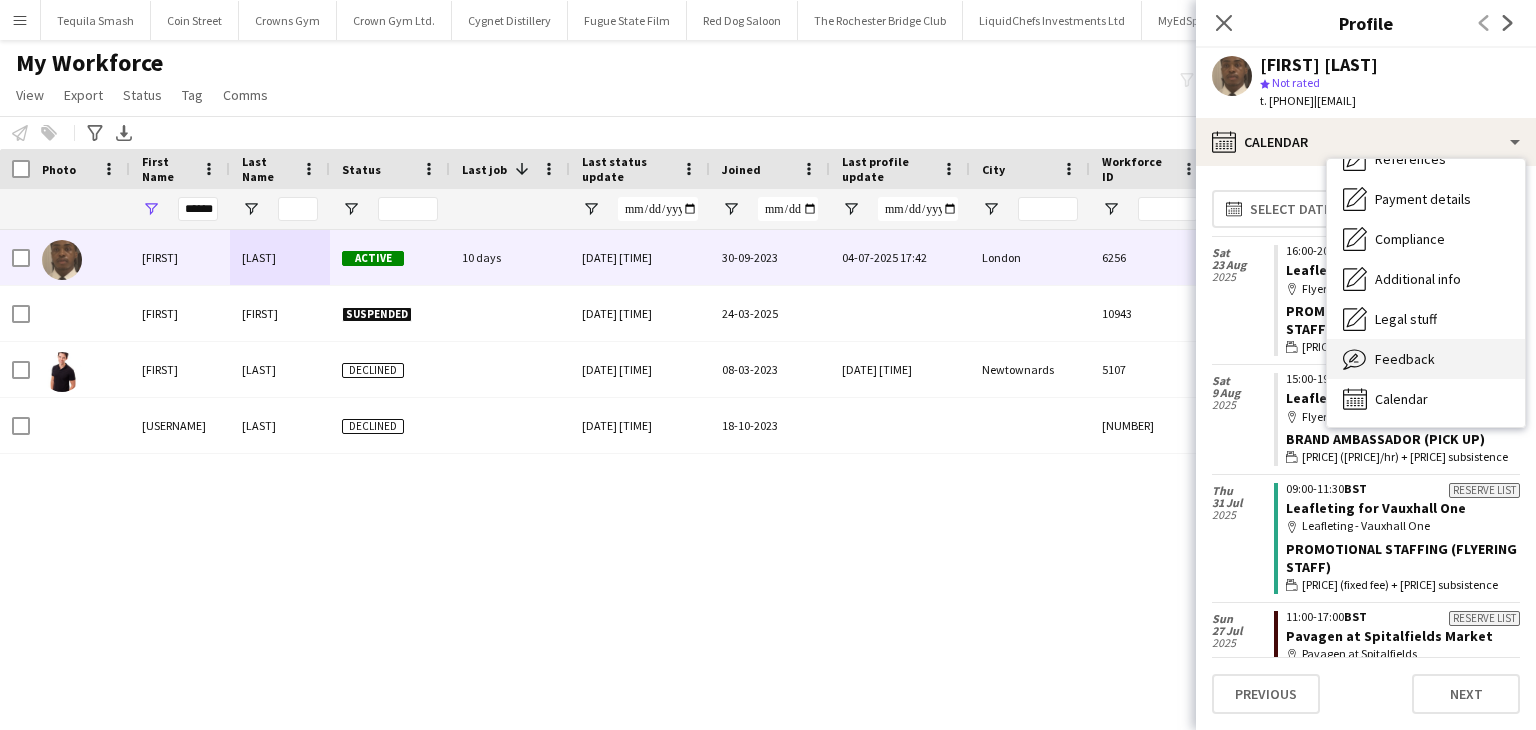 click on "Feedback" 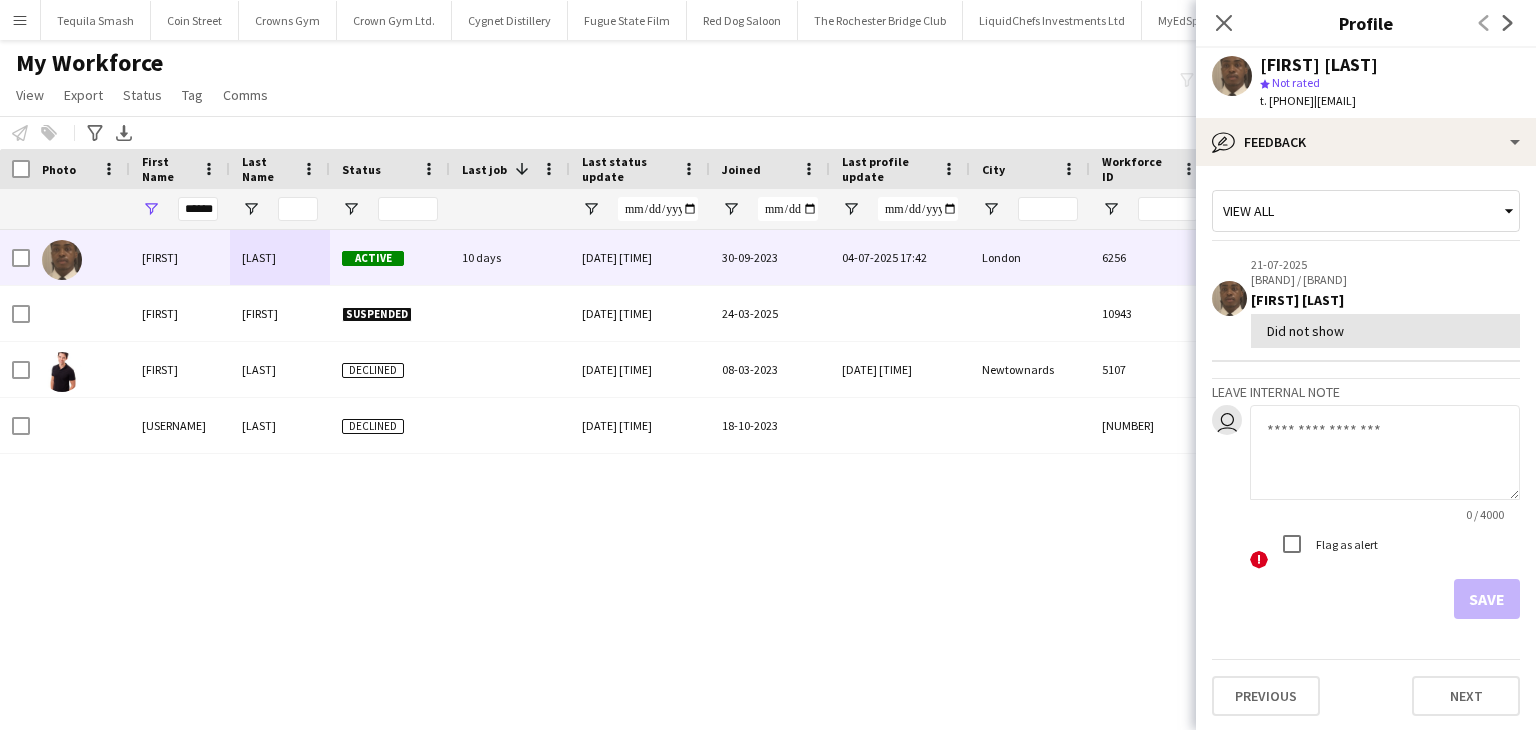 click 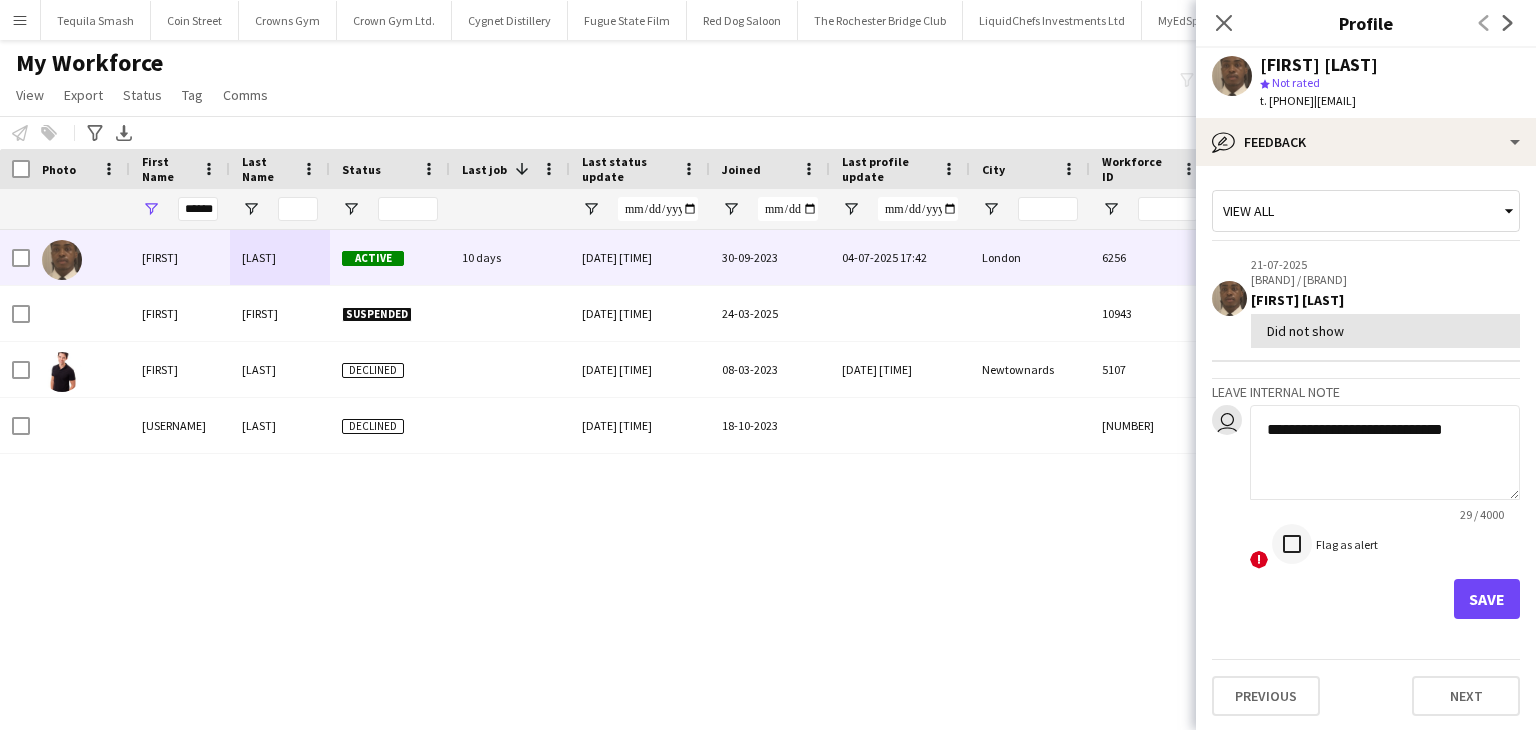 type on "**********" 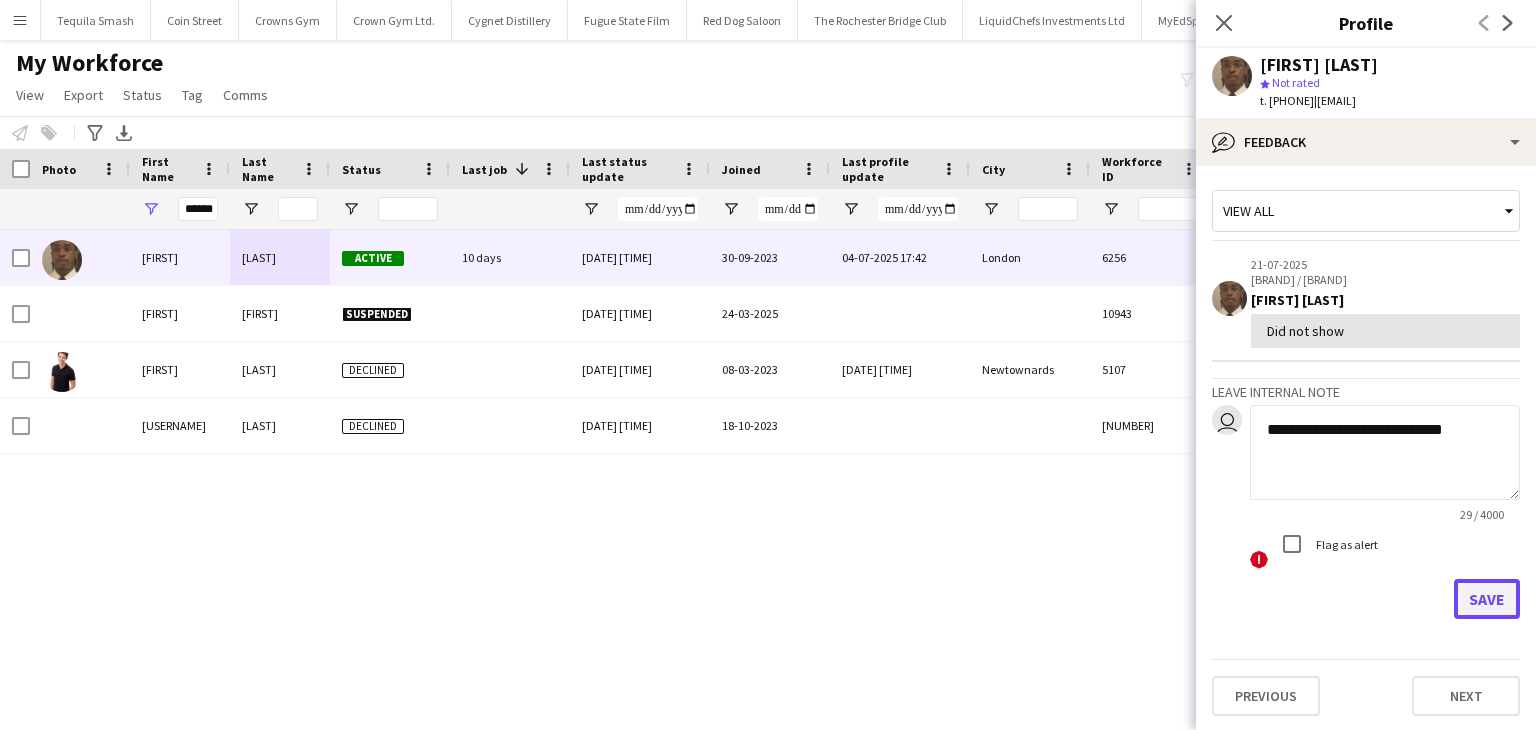 click on "Save" 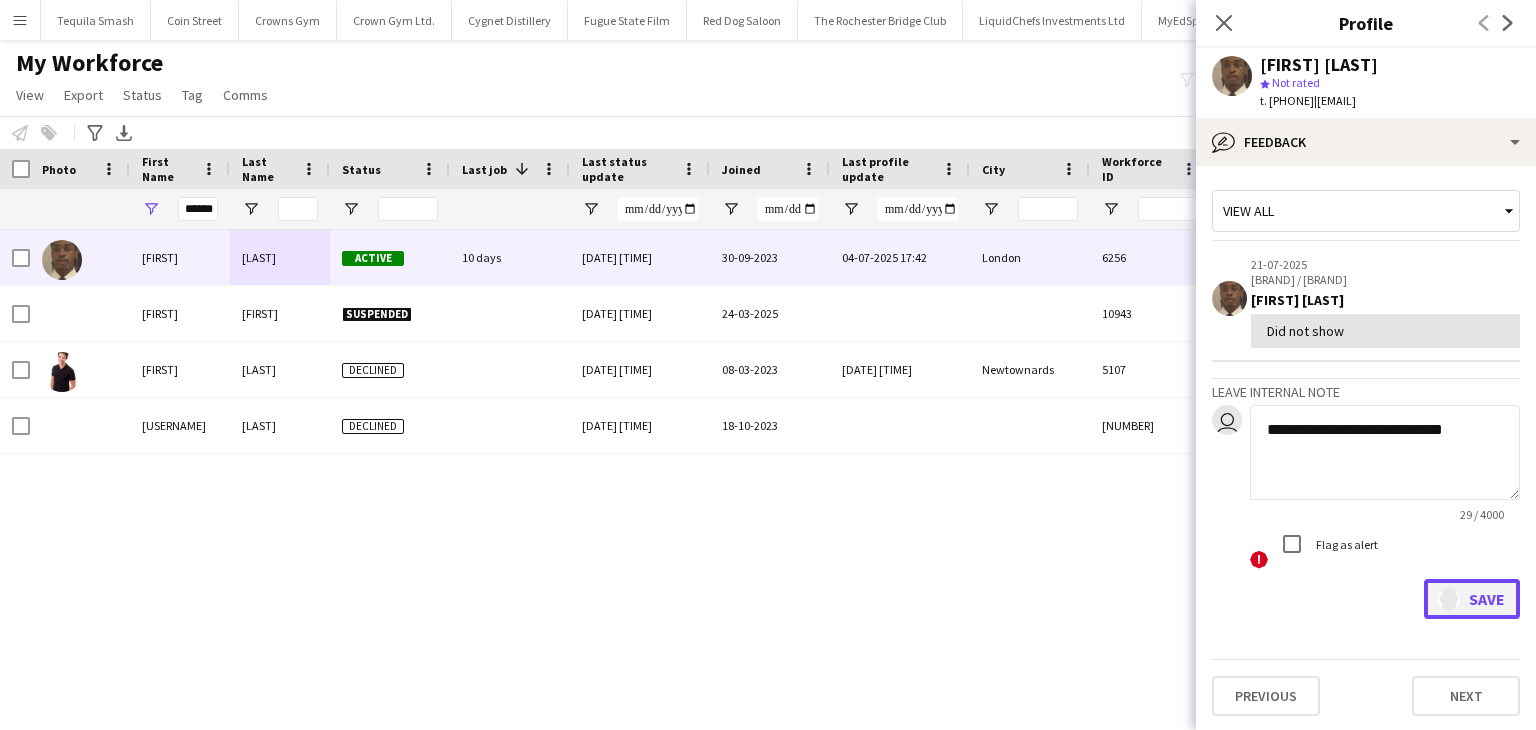 type 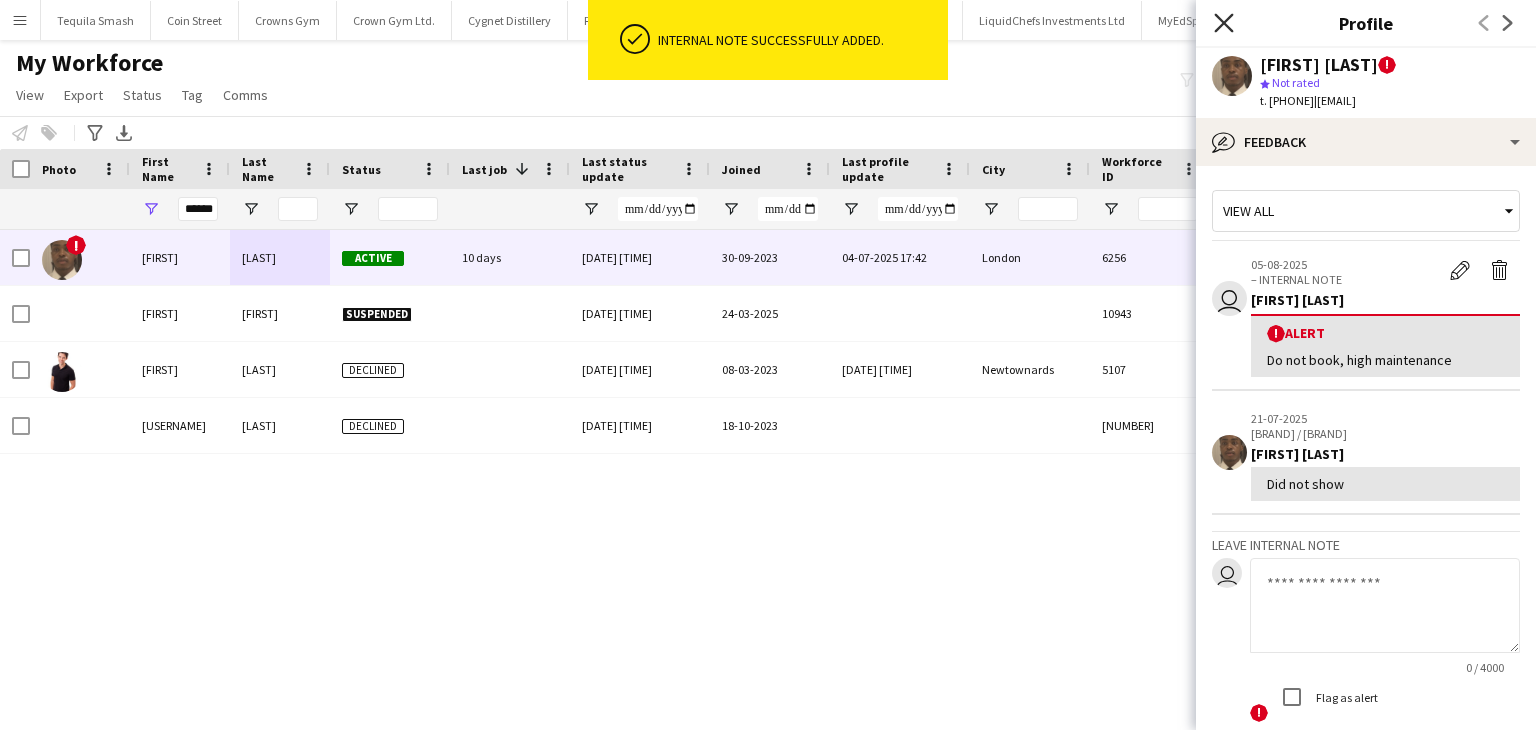 click on "Close pop-in" 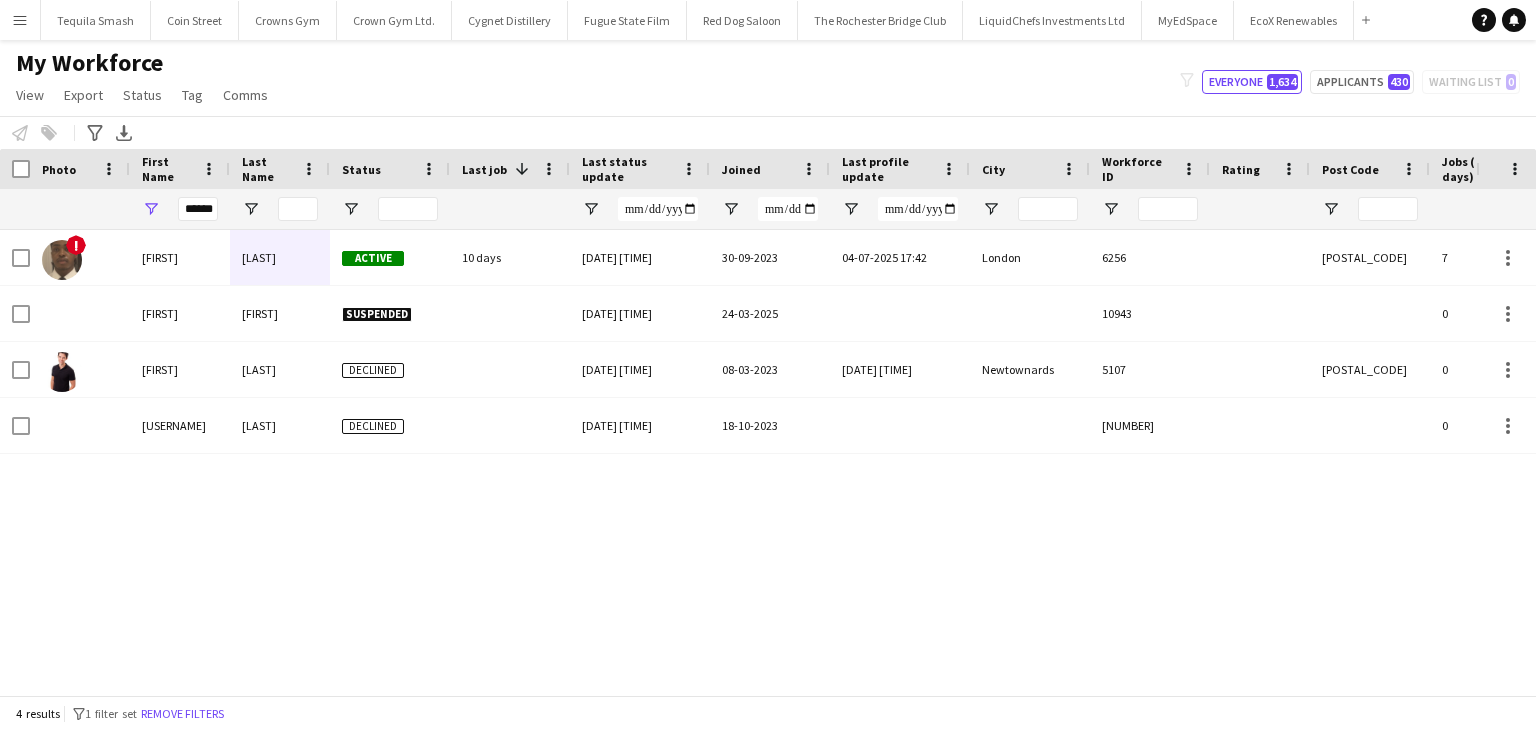 click on "My Workforce   View   Views  Default view New view Update view Delete view Edit name Customise view Customise filters Reset Filters Reset View Reset All  Export  New starters report Export as XLSX Export as PDF  Status  Edit  Tag  New tag  Edit tag  ACTIVE LONDON (81) Completion email sent 01/04 (3) Completion email sent 02/05 (6) Completion email sent 30/04 (28) Induction booked (3) Induction invite 01/05 (0) Induction invite sent 01/05 (1) Induction invite sent 02/05 (0) Induction invite sent 30/04 (7) Missed Induction 02/05 (0)  Add to tag  ACTIVE LONDON (81) Completion email sent 01/04 (3) Completion email sent 02/05 (6) Completion email sent 30/04 (28) Induction booked (3) Induction invite 01/05 (0) Induction invite sent 01/05 (1) Induction invite sent 02/05 (0) Induction invite sent 30/04 (7) Missed Induction 02/05 (0)  Untag  ACTIVE LONDON (81) Completion email sent 01/04 (3) Completion email sent 02/05 (6) Completion email sent 30/04 (28) Induction booked (3) Induction invite 01/05 (0)  Tag chat" 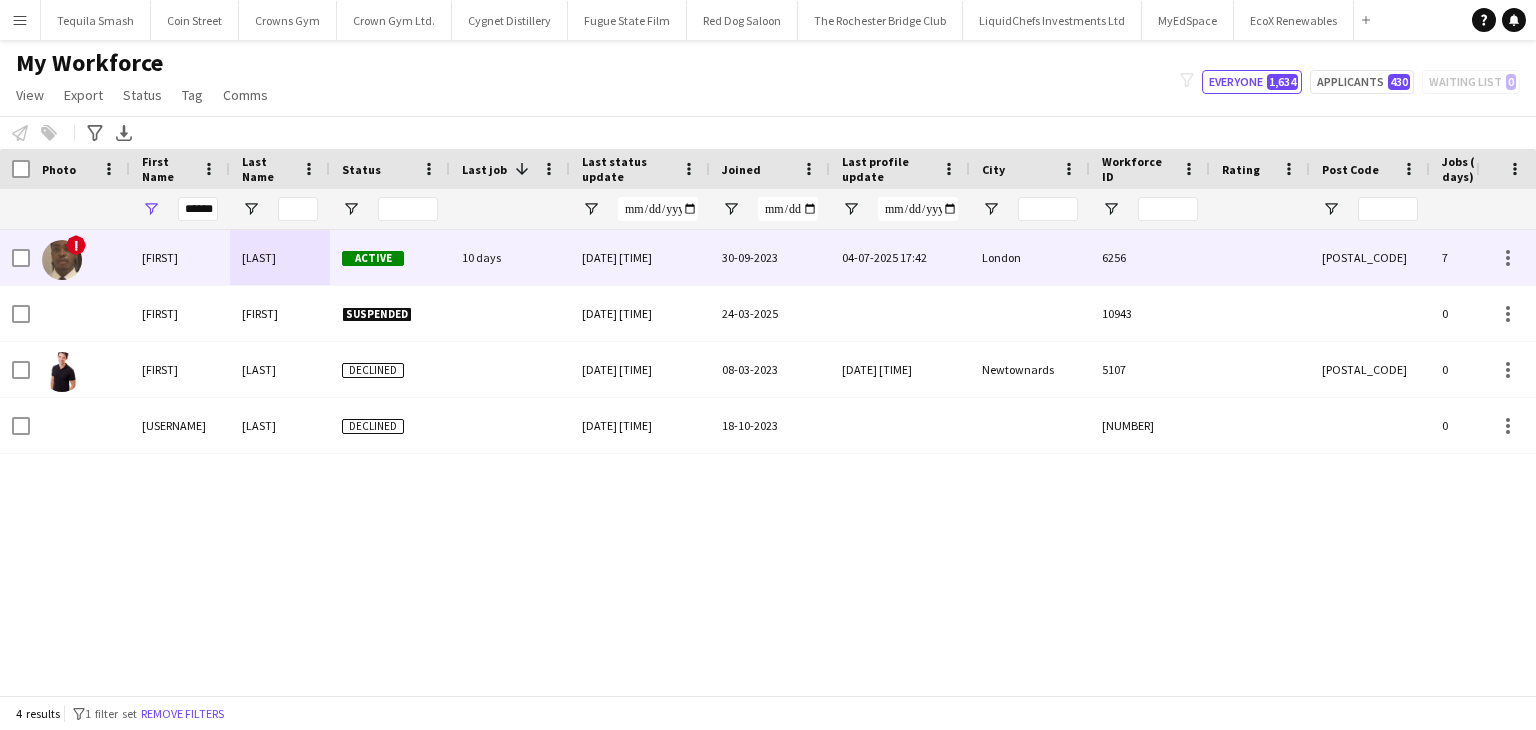 click on "[FIRST]" at bounding box center (180, 257) 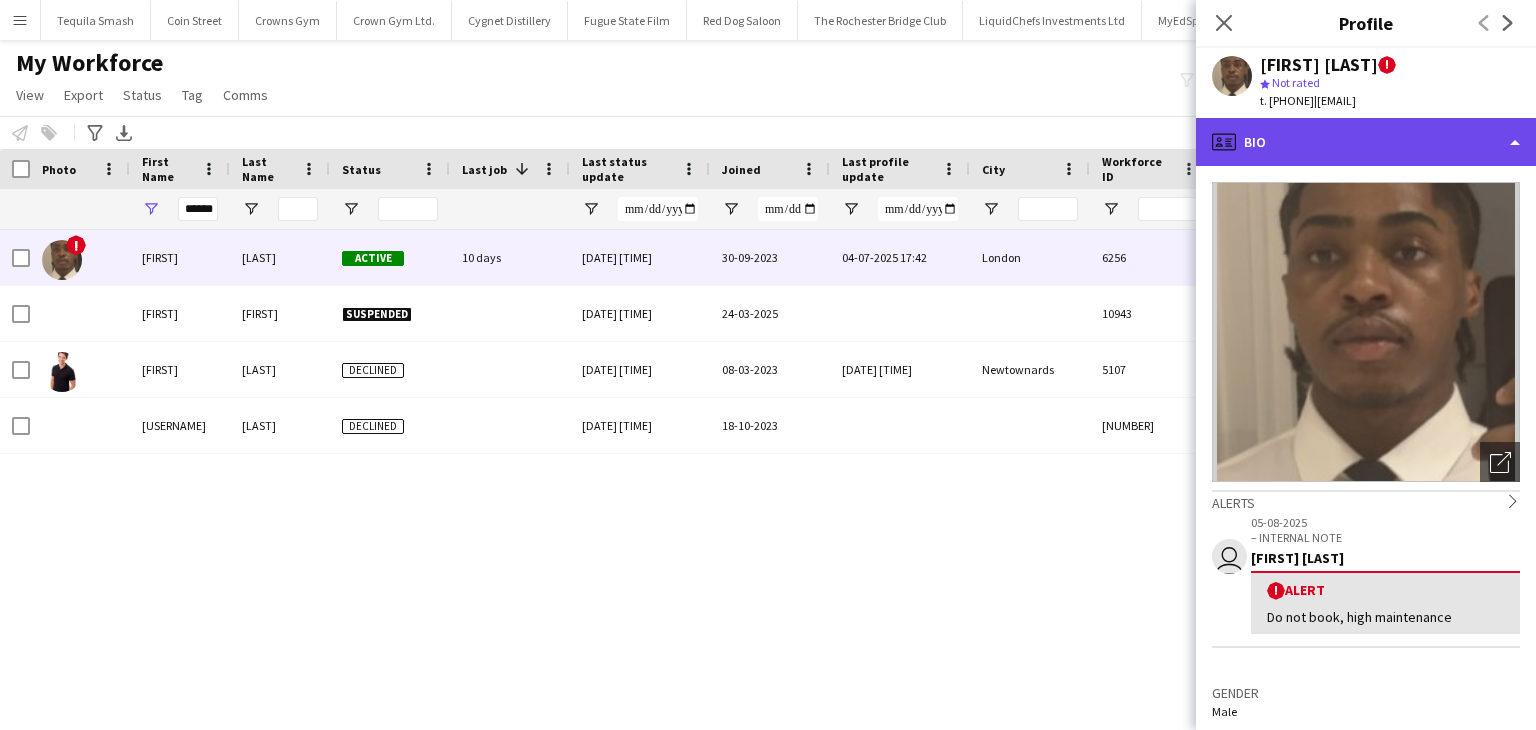 click on "profile
Bio" 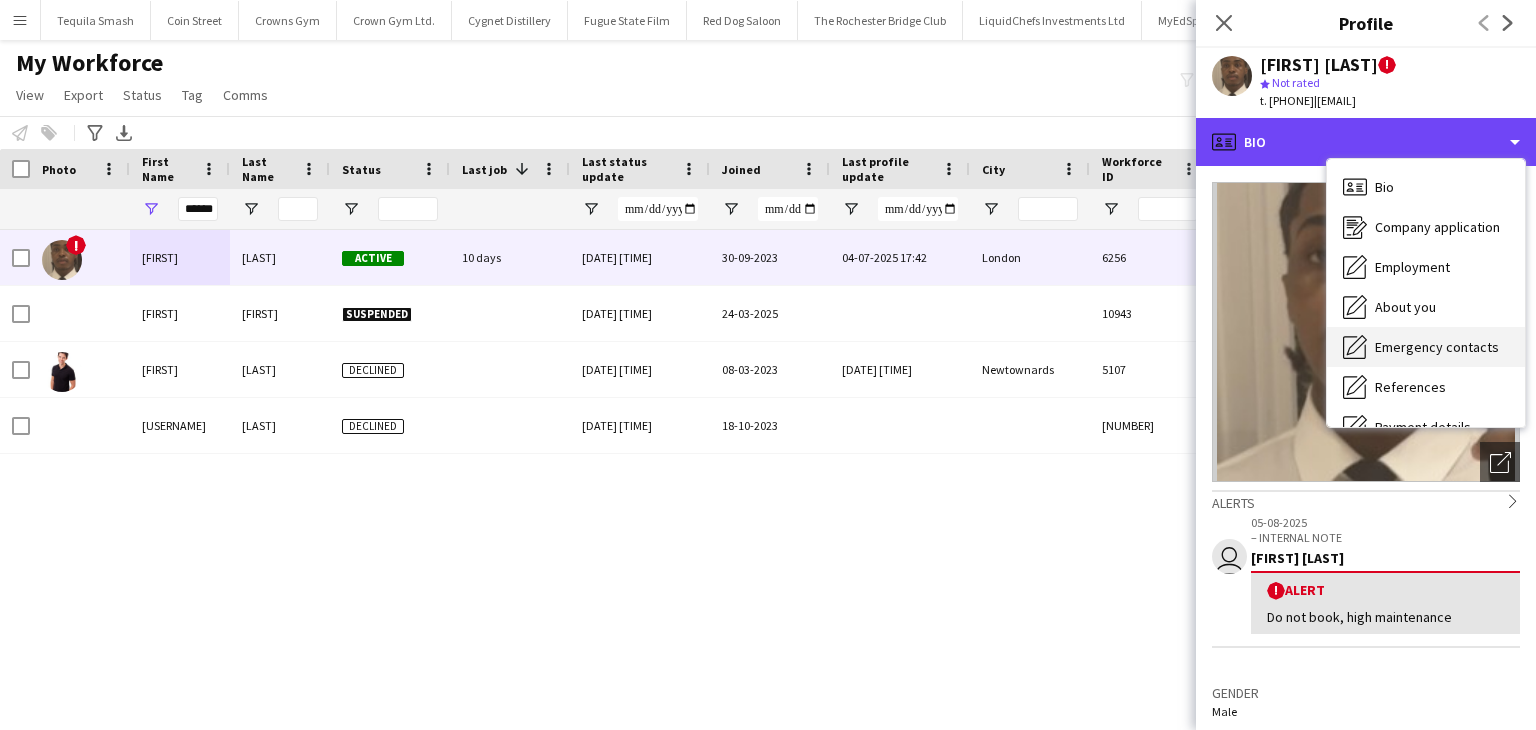 scroll, scrollTop: 228, scrollLeft: 0, axis: vertical 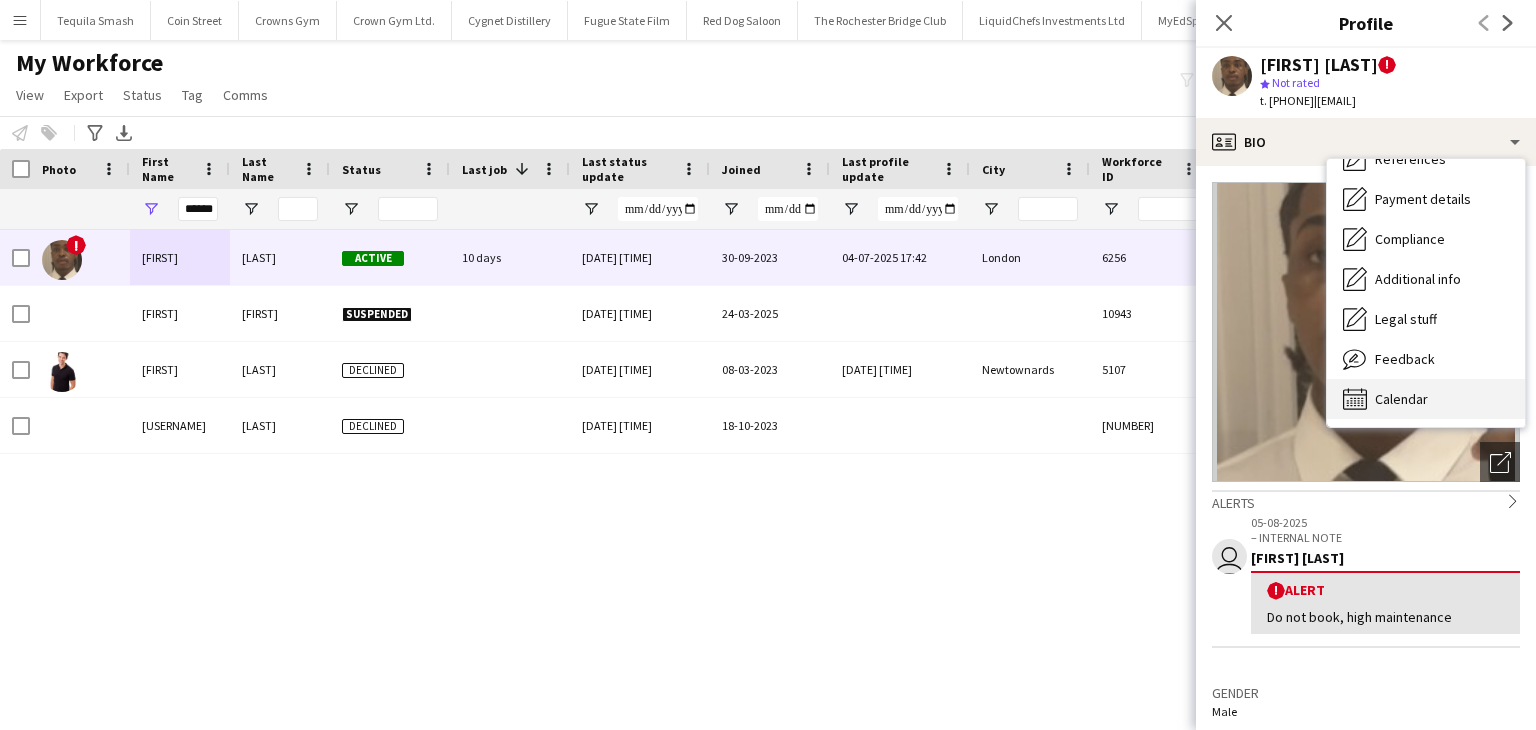 click on "Calendar
Calendar" at bounding box center [1426, 399] 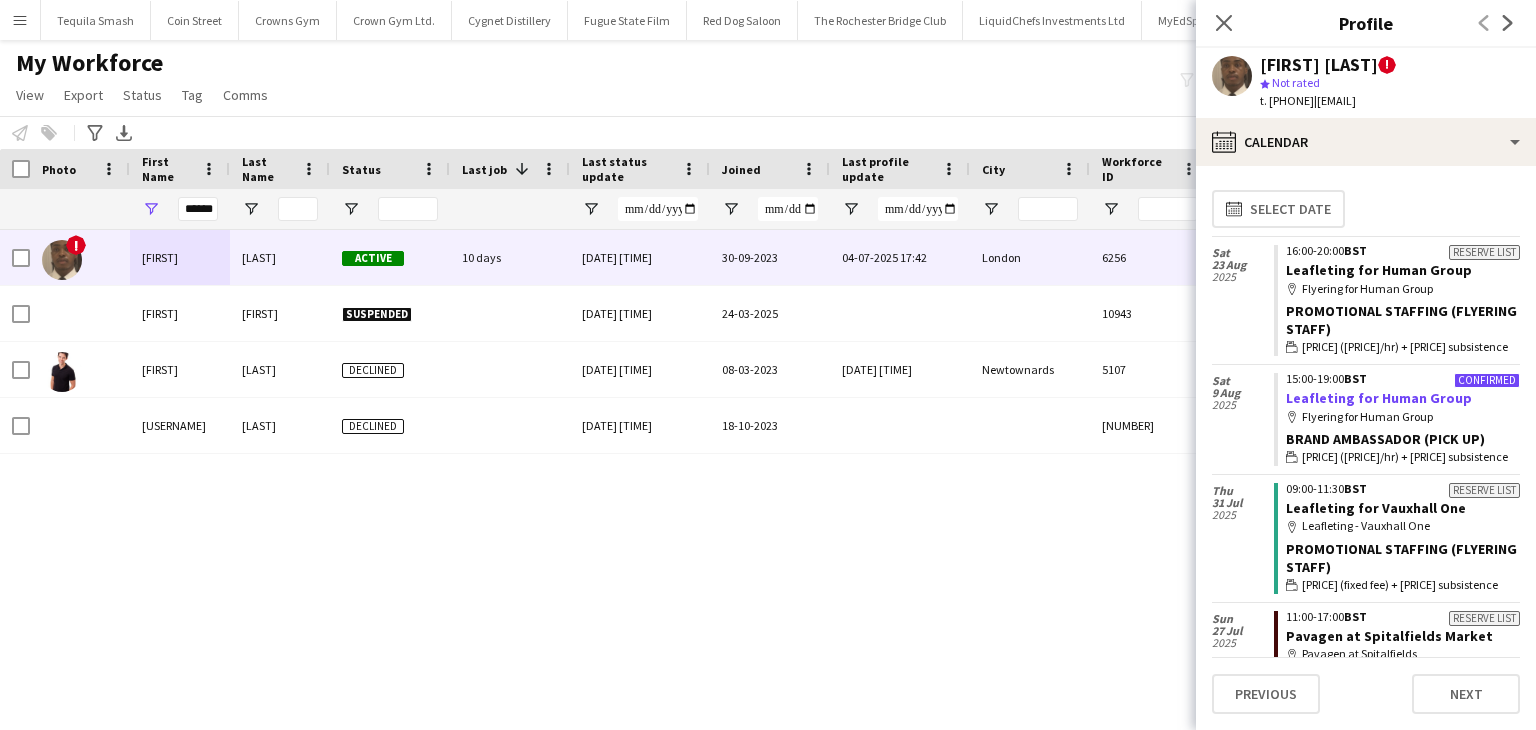 click on "Leafleting for Human Group" 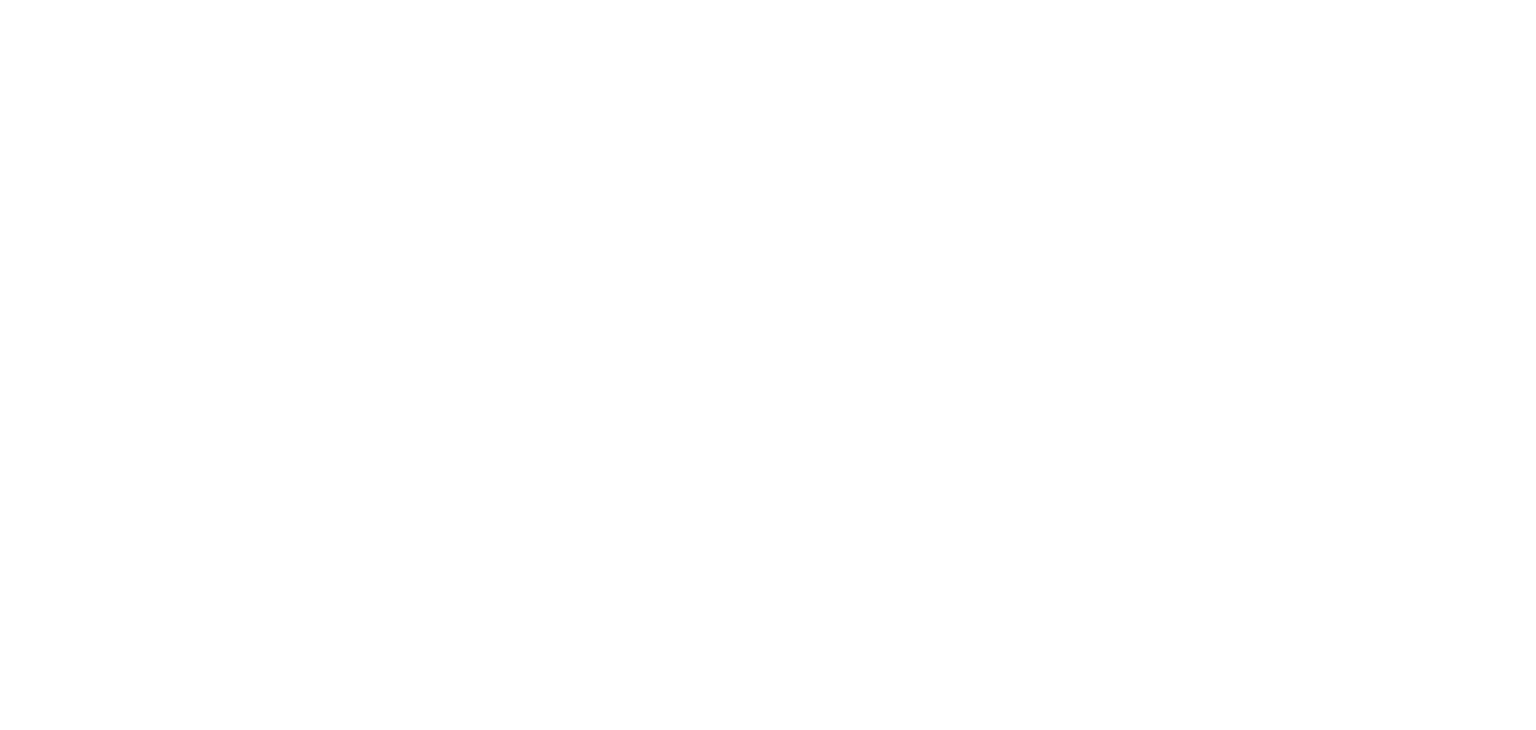 scroll, scrollTop: 0, scrollLeft: 0, axis: both 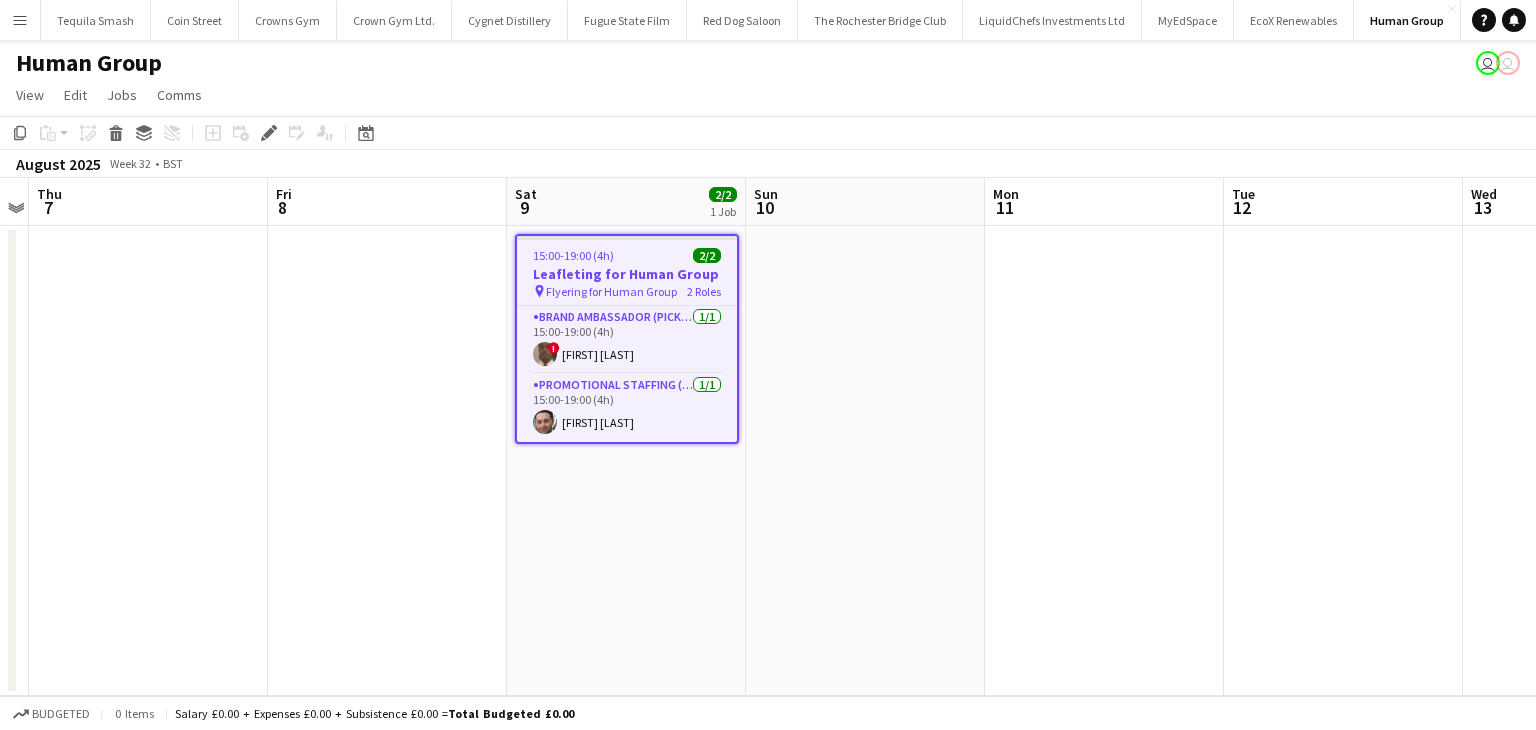click on "Leafleting for Human Group" at bounding box center [627, 274] 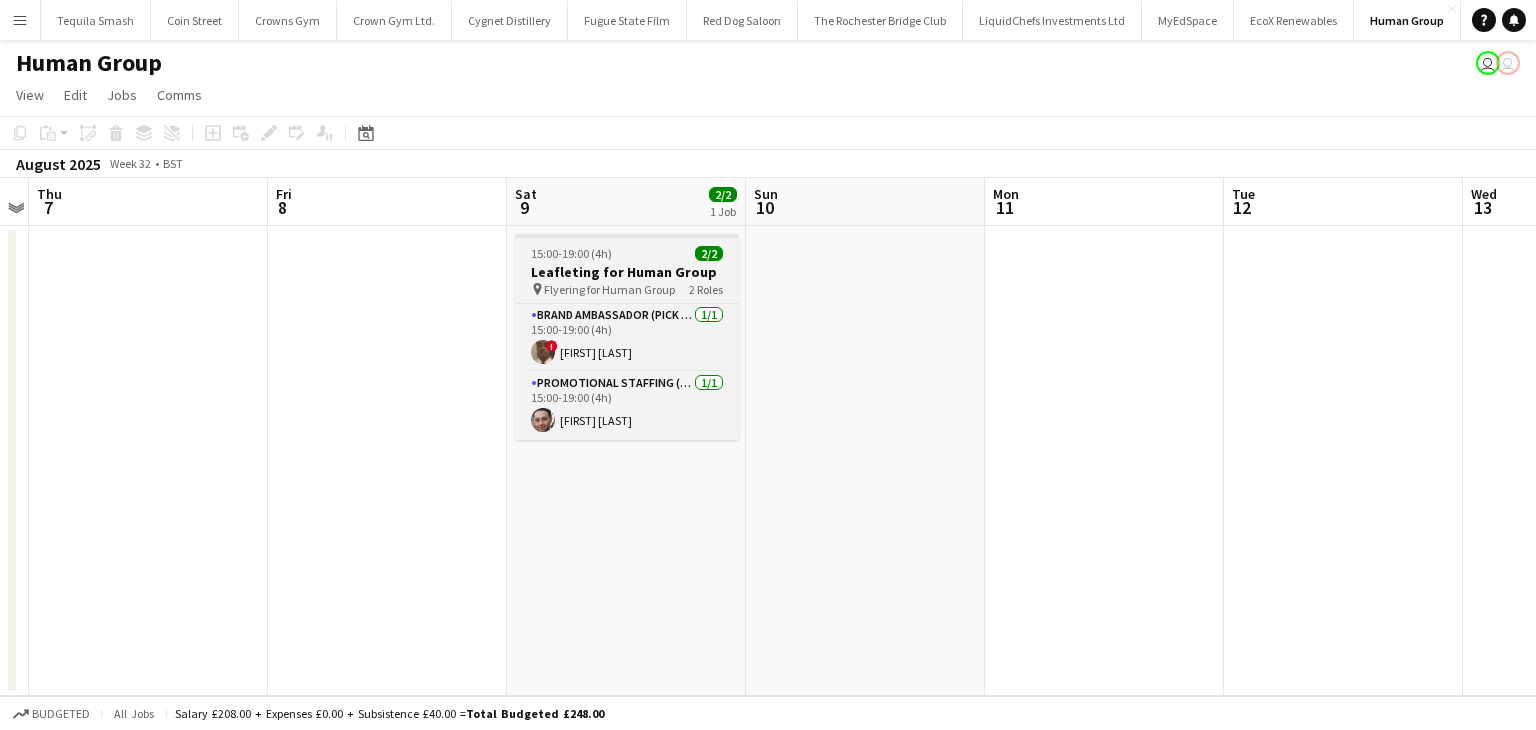 click on "Leafleting for Human Group" at bounding box center [627, 272] 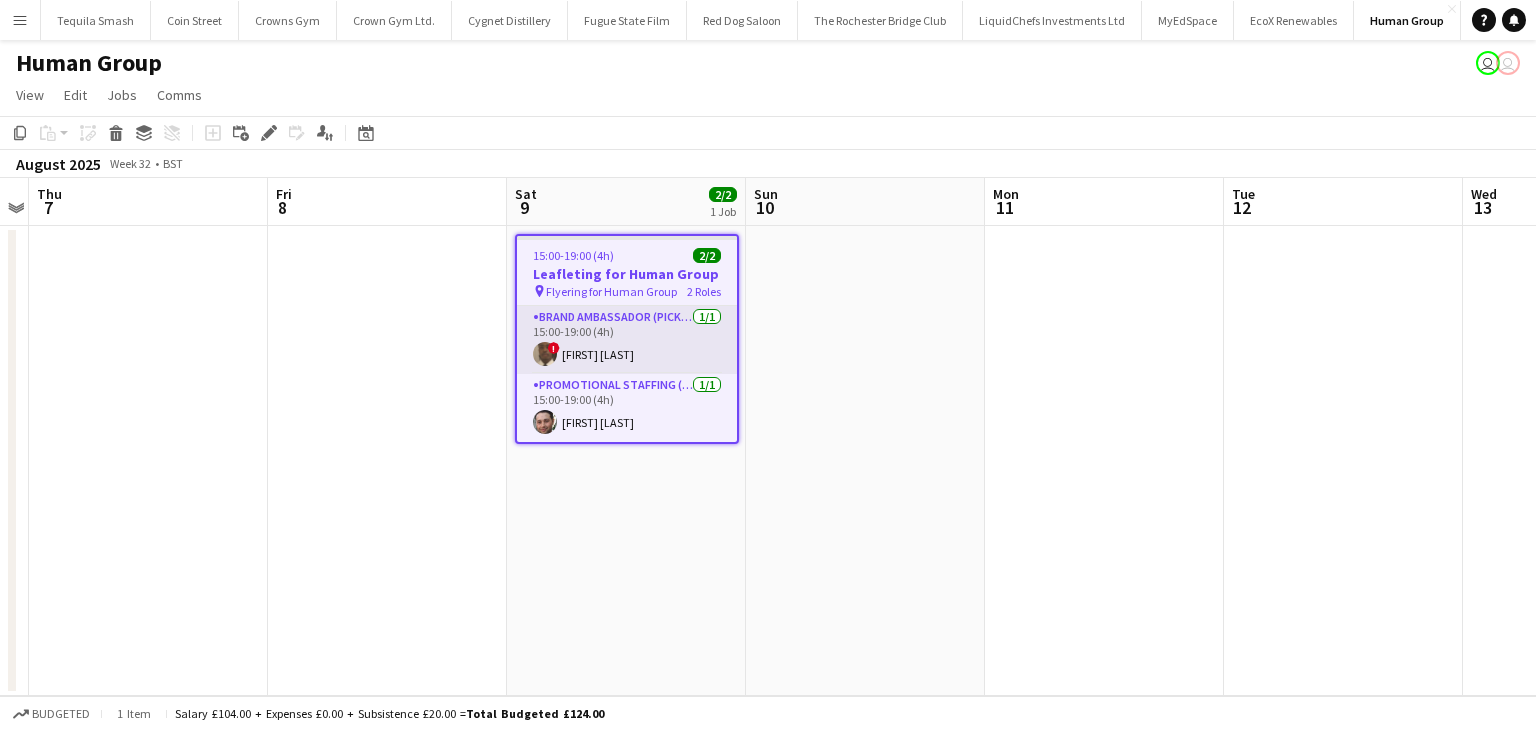 click on "Brand Ambassador (Pick up)   1/1   15:00-19:00 (4h)
! [FIRST] [LAST]" at bounding box center (627, 340) 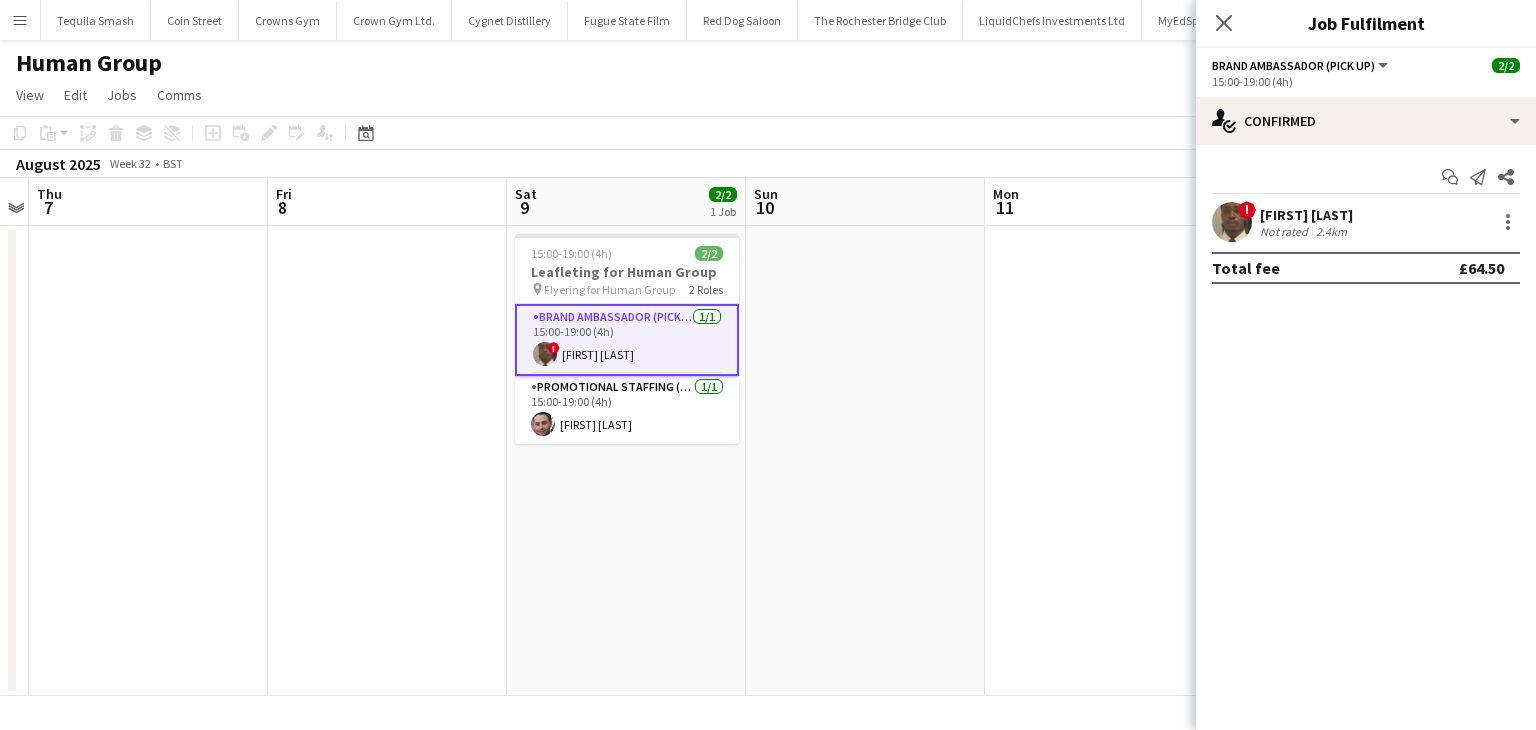 click on "[FIRST] [LAST]" at bounding box center (1306, 215) 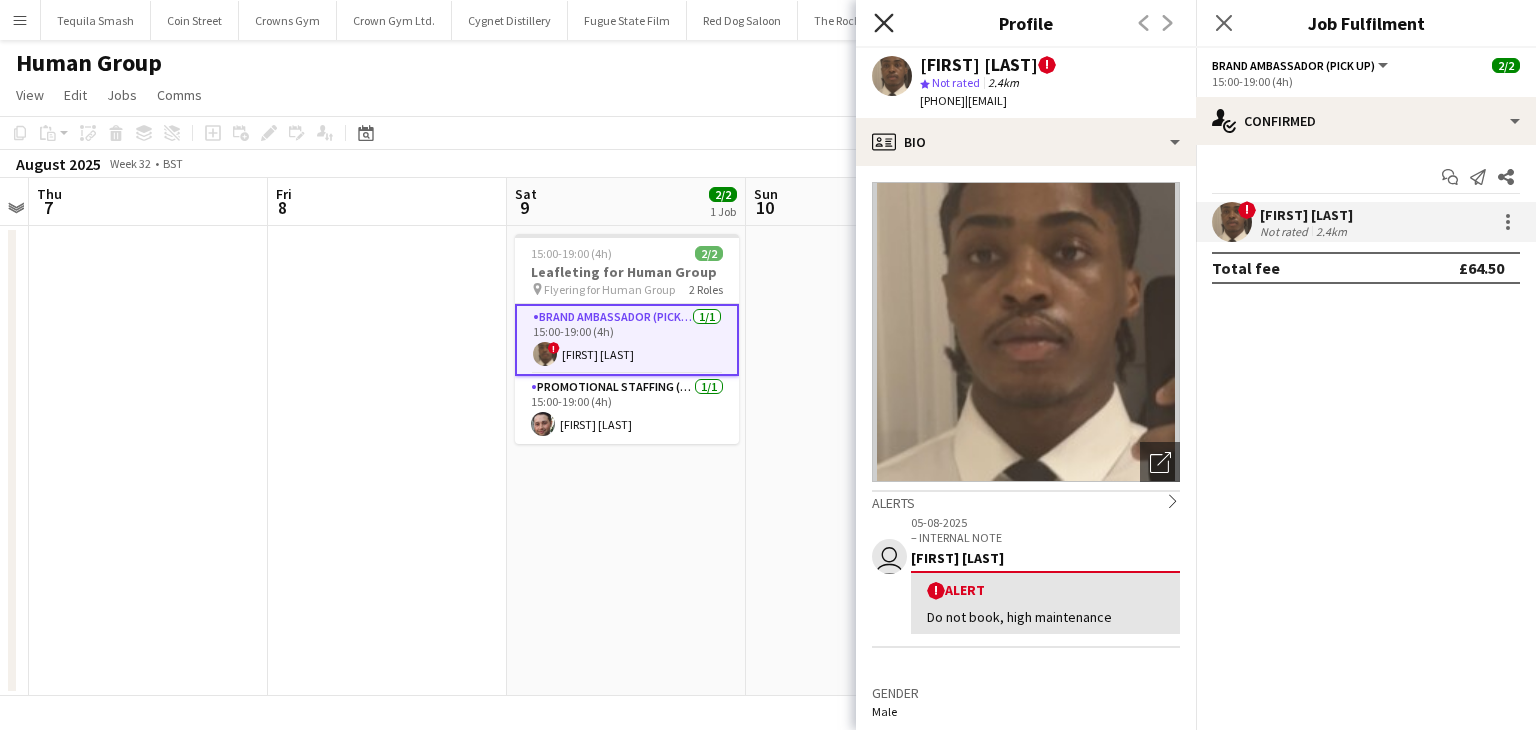 click on "Close pop-in" 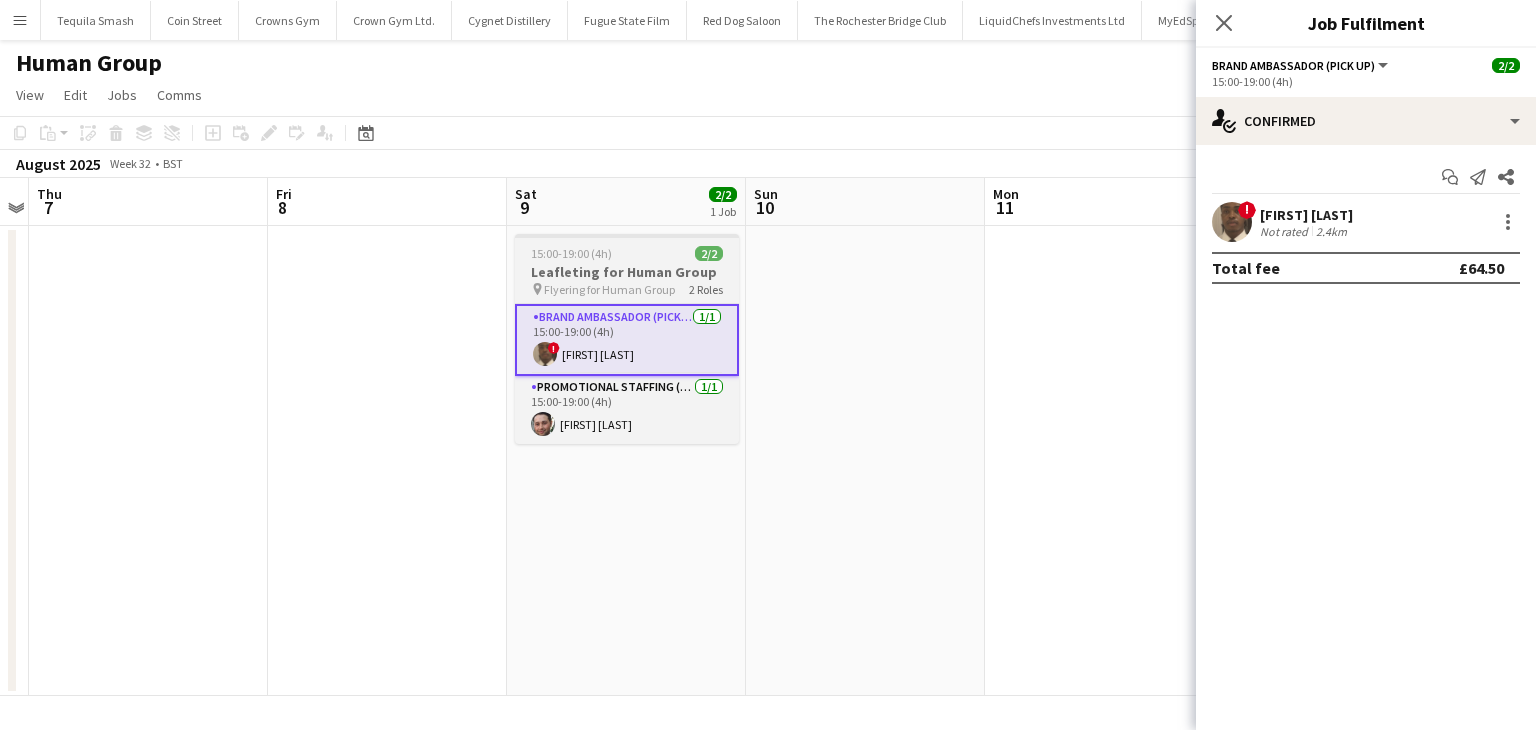 click on "Leafleting for Human Group" at bounding box center (627, 272) 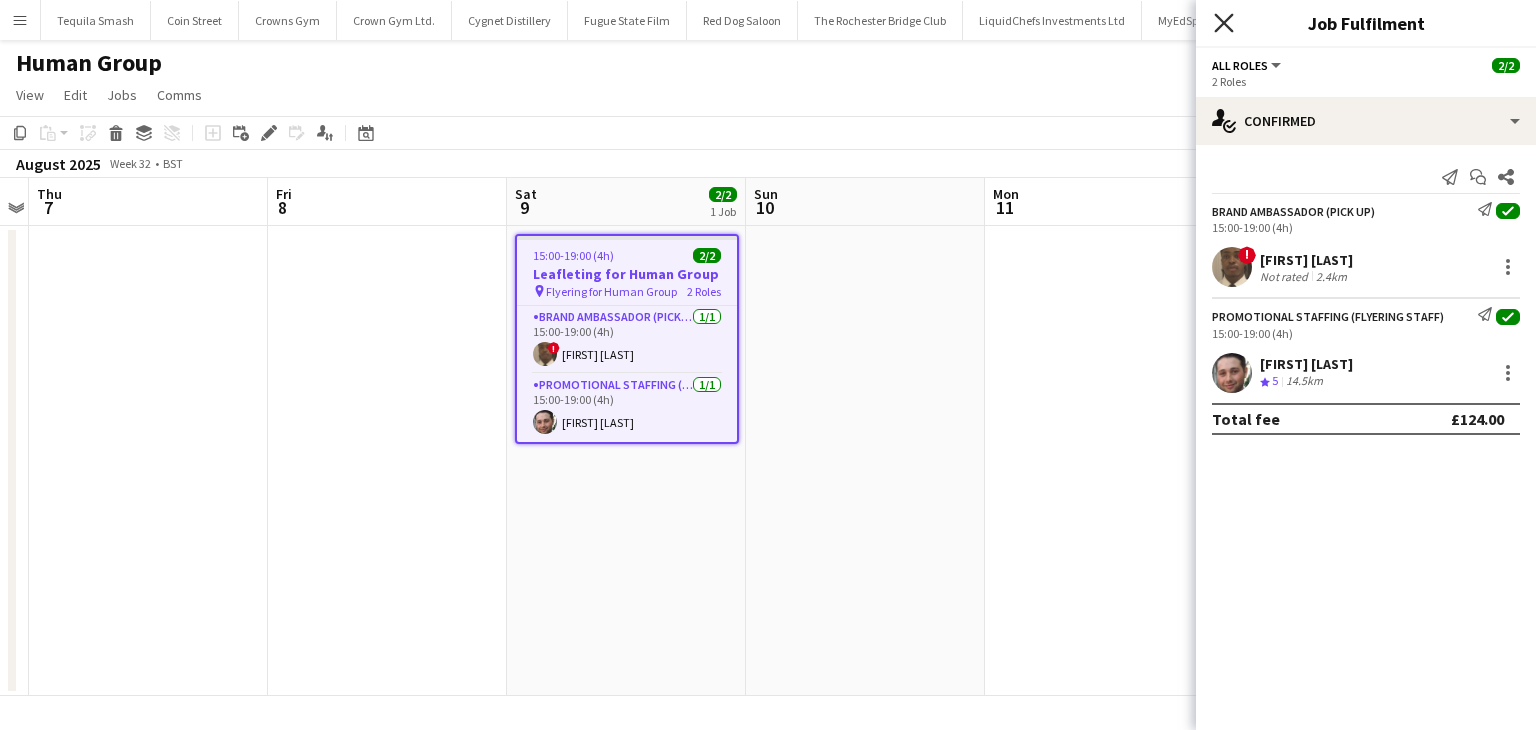 click on "Close pop-in" 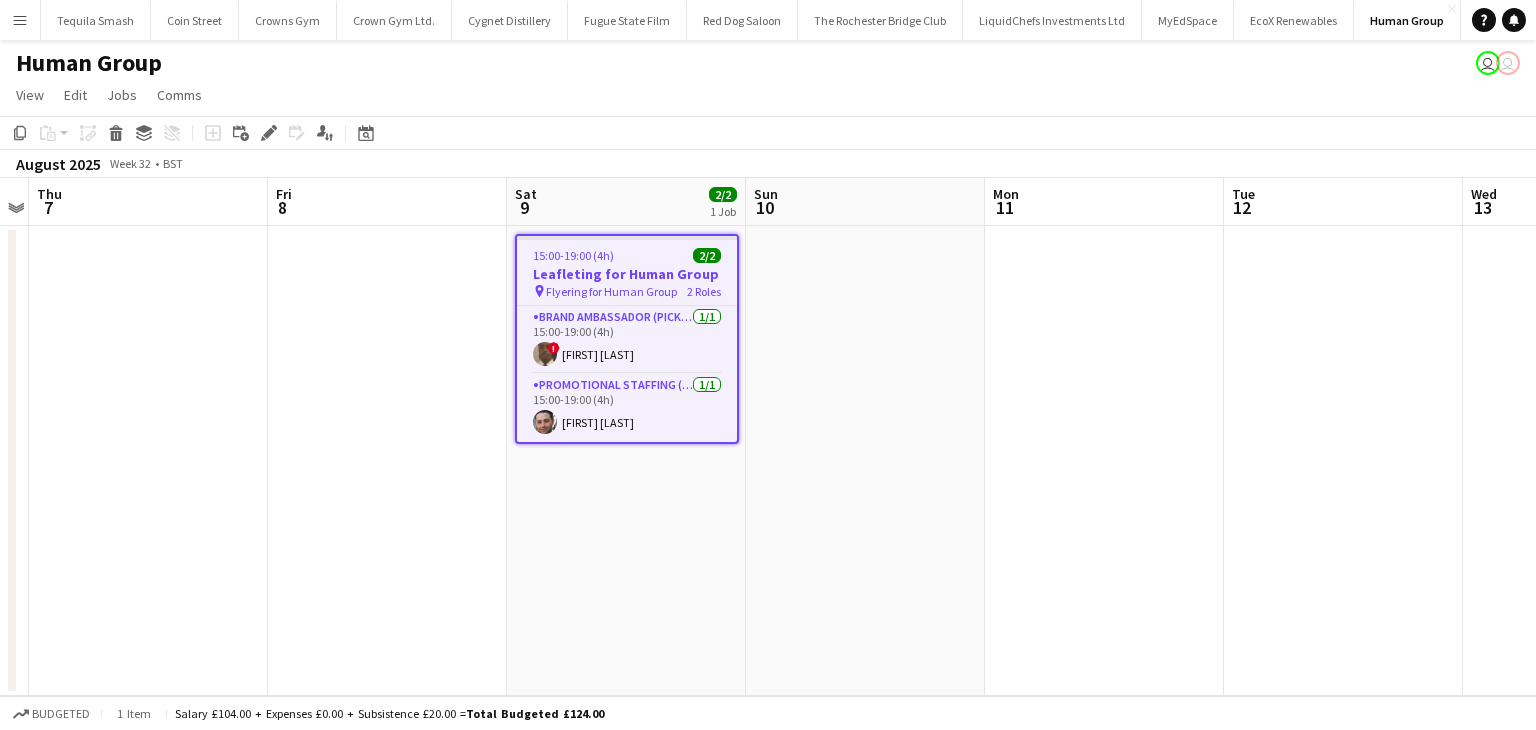 click on "Leafleting for Human Group" at bounding box center (627, 274) 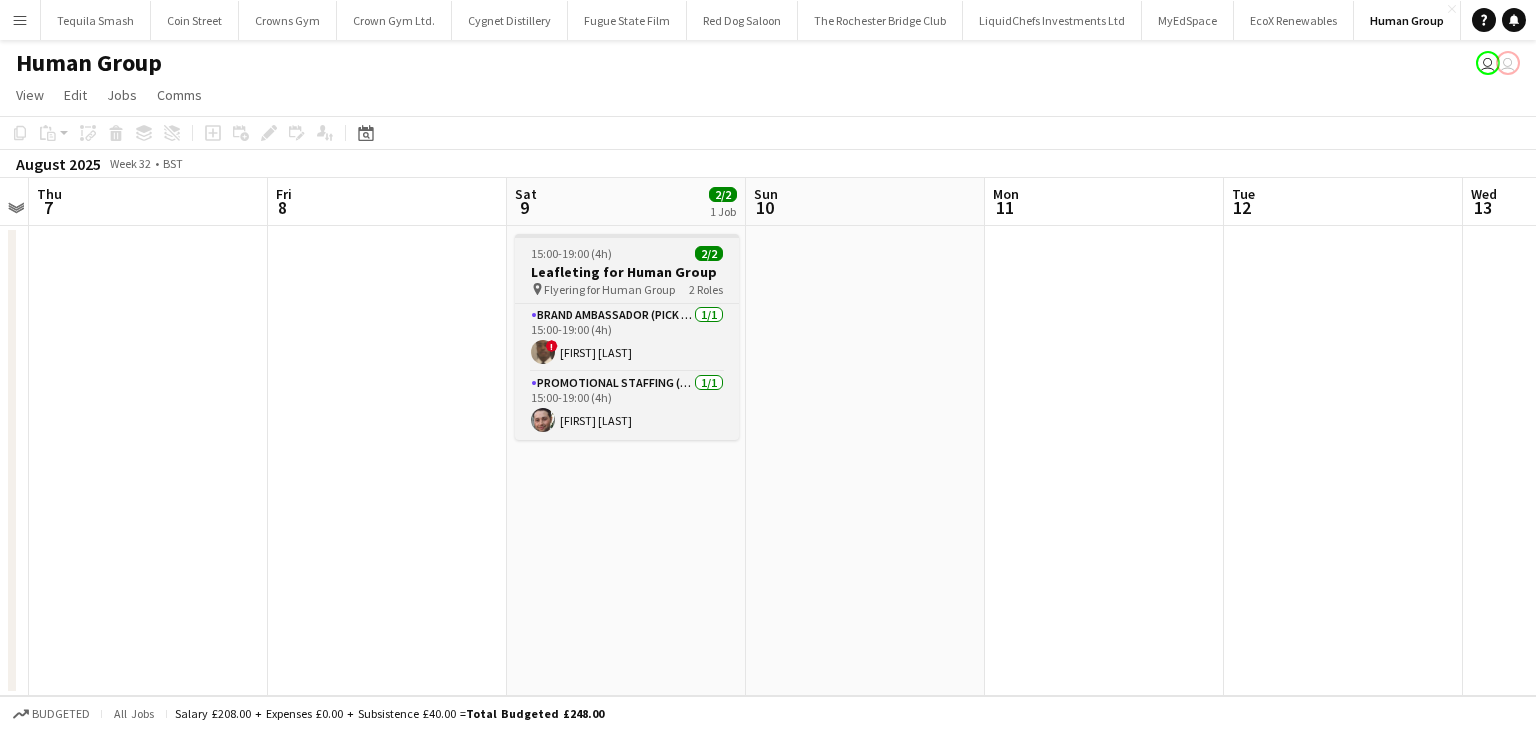 click on "Leafleting for Human Group" at bounding box center (627, 272) 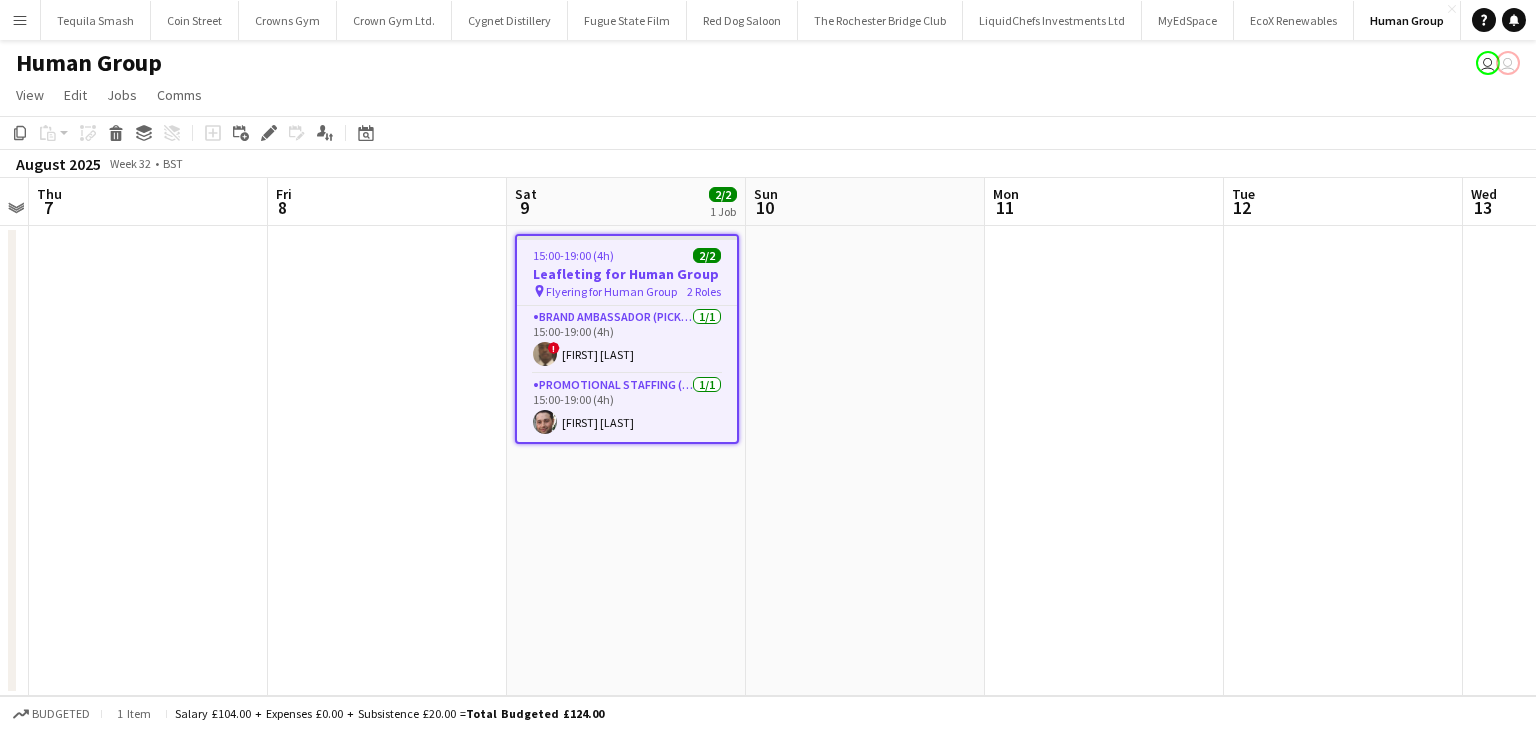 click on "Leafleting for Human Group" at bounding box center (627, 274) 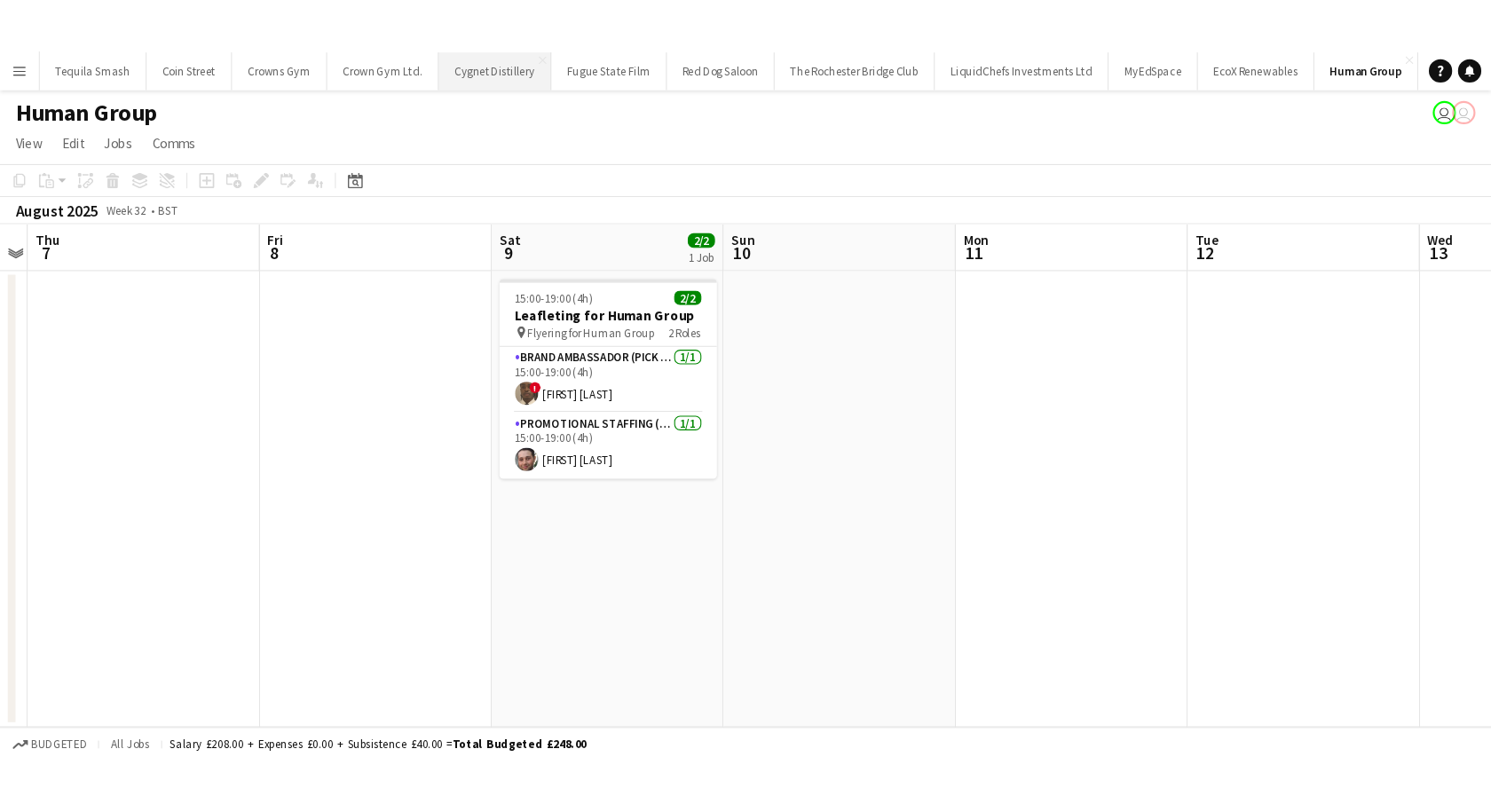 scroll, scrollTop: 0, scrollLeft: 611, axis: horizontal 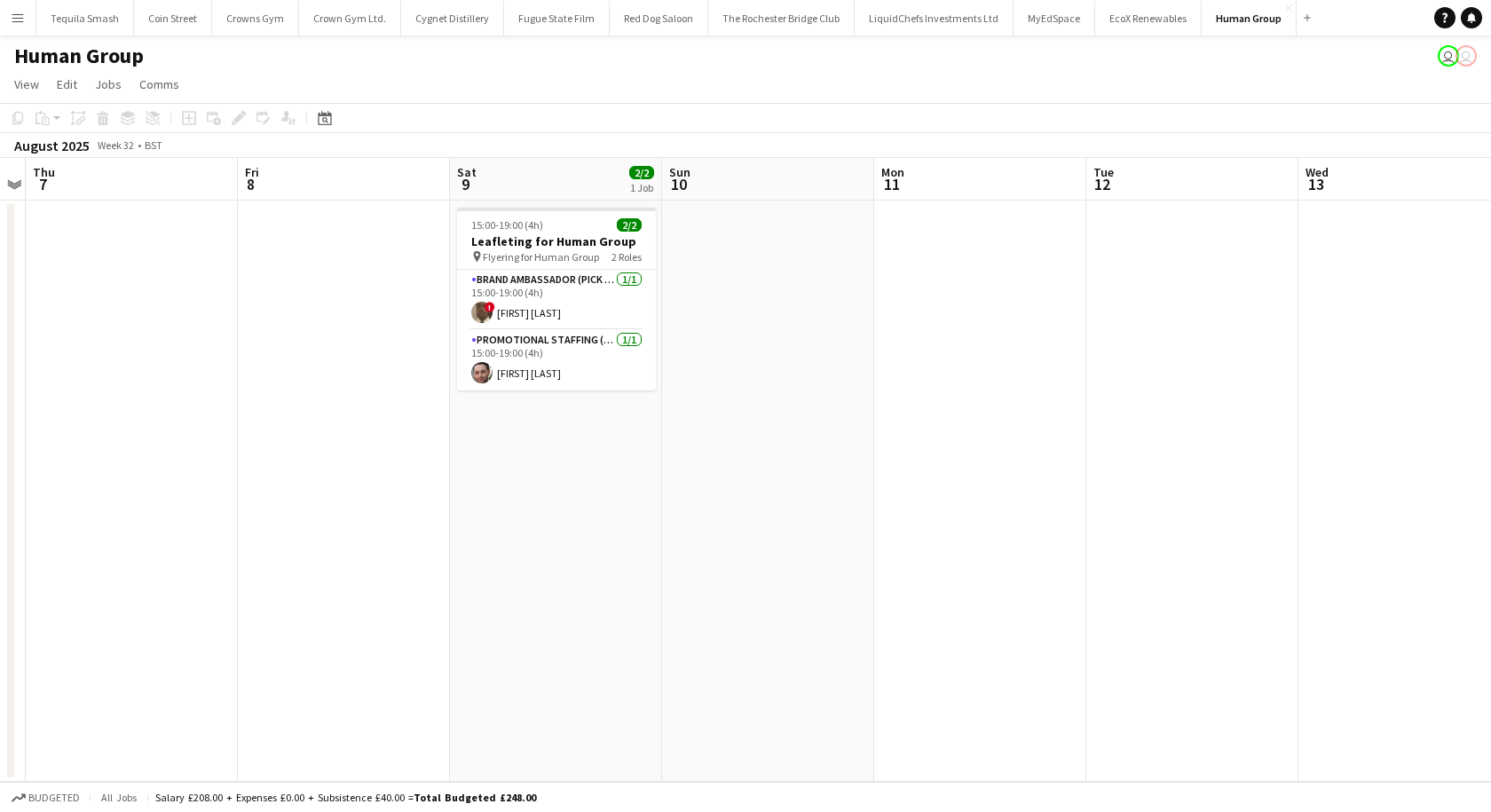 click on "Menu" at bounding box center (18, 18) 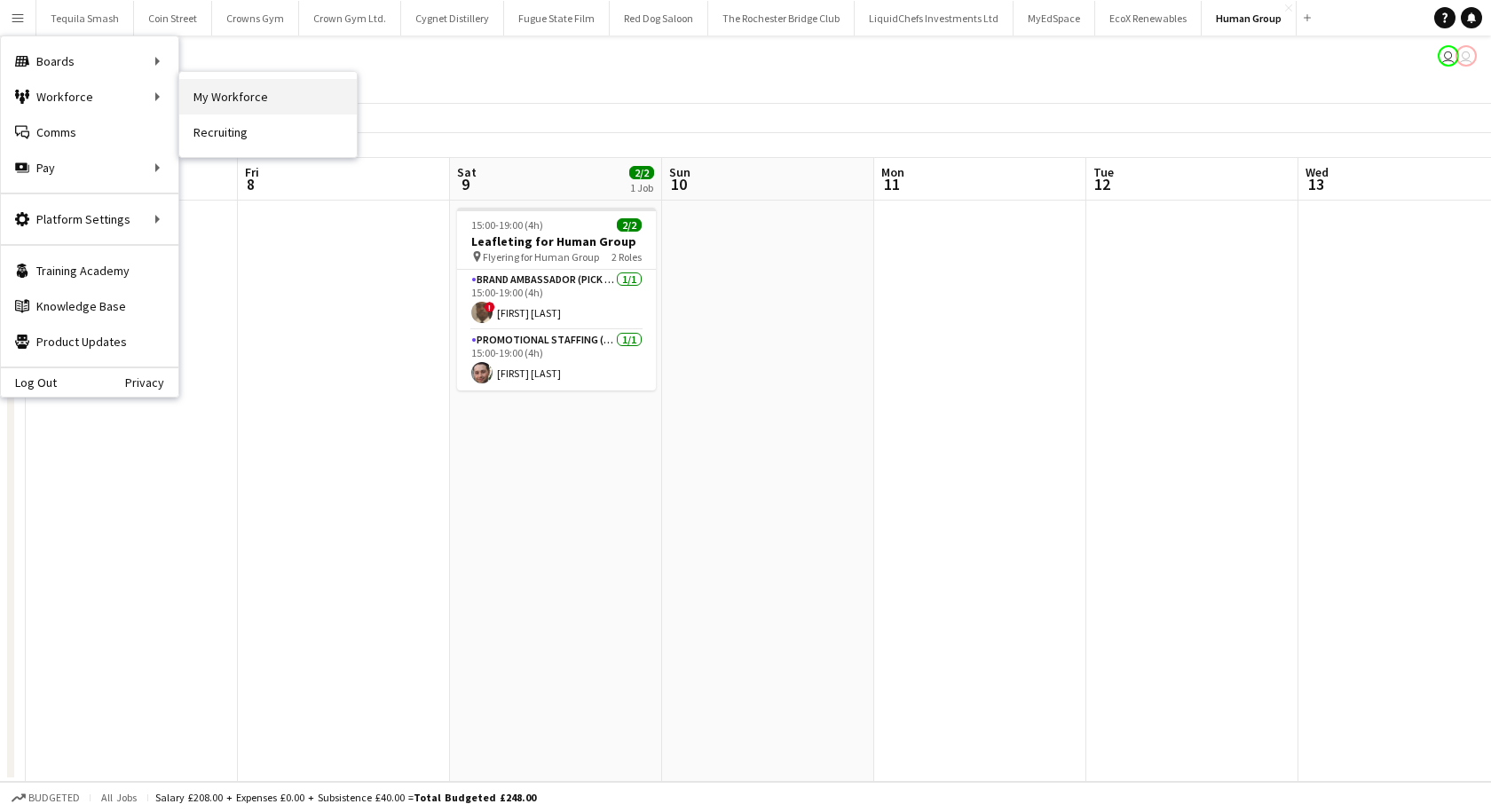 click on "My Workforce" at bounding box center [268, 97] 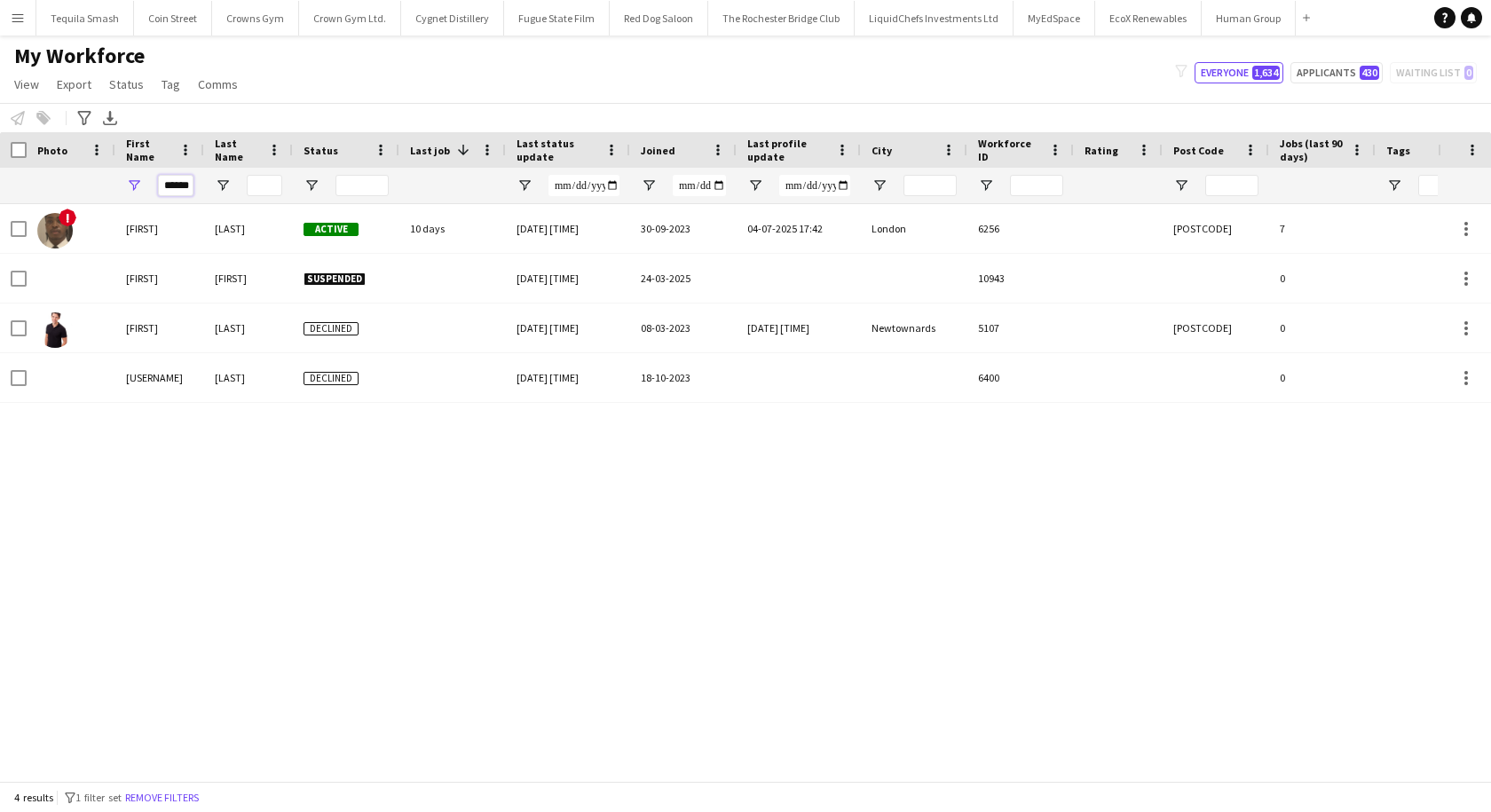 scroll, scrollTop: 0, scrollLeft: 7, axis: horizontal 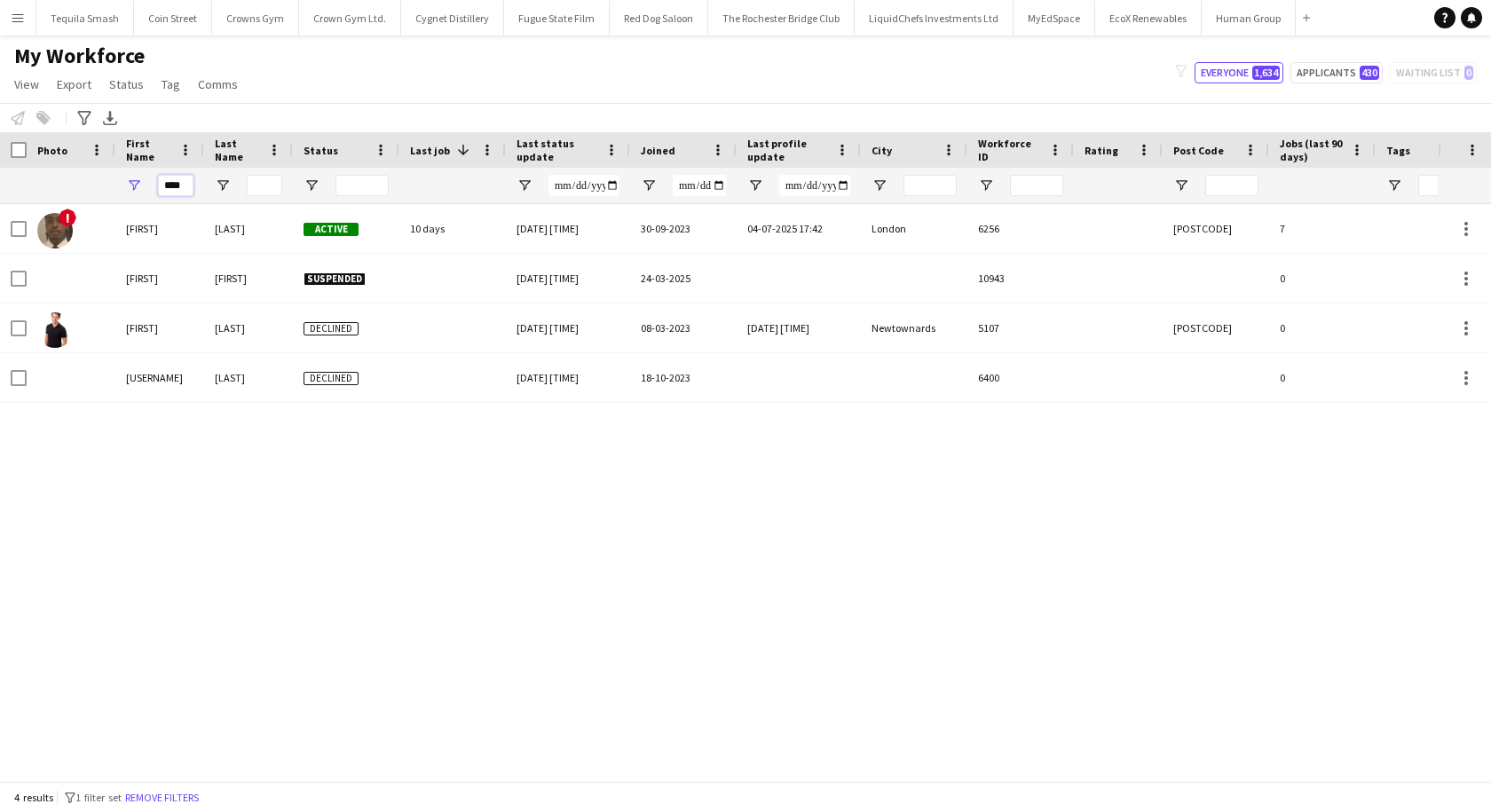 type on "****" 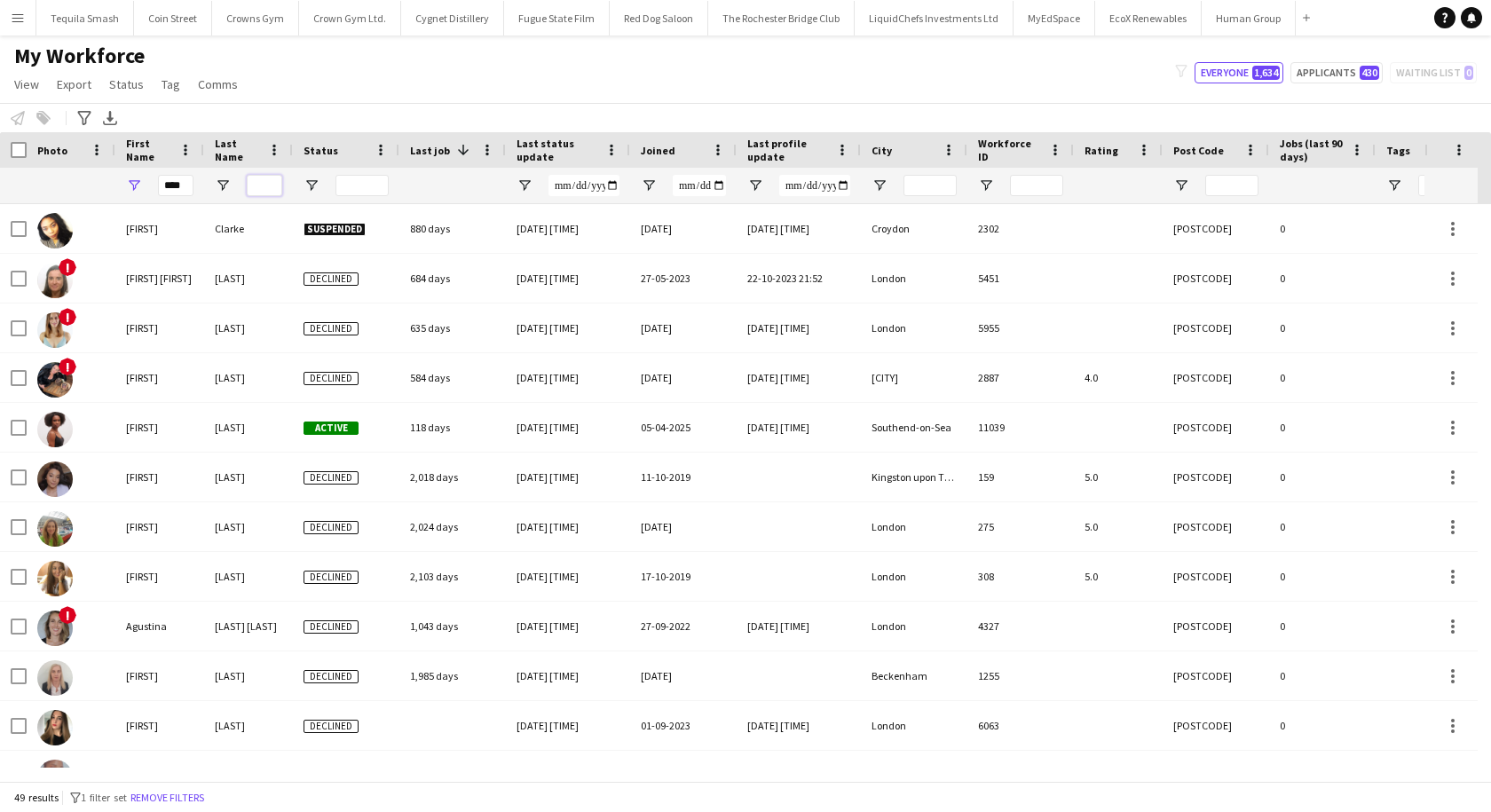 click at bounding box center (264, 185) 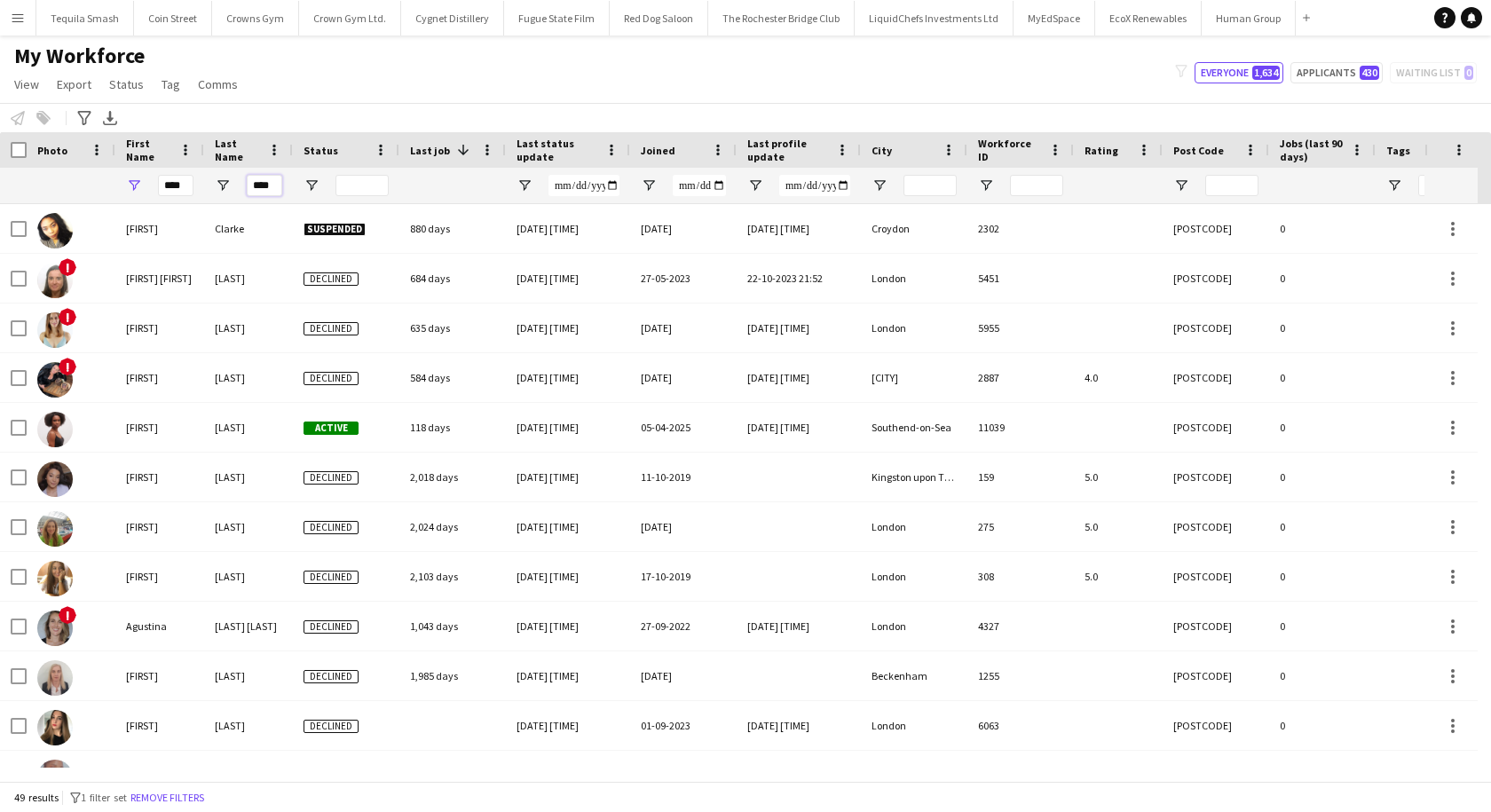 type on "****" 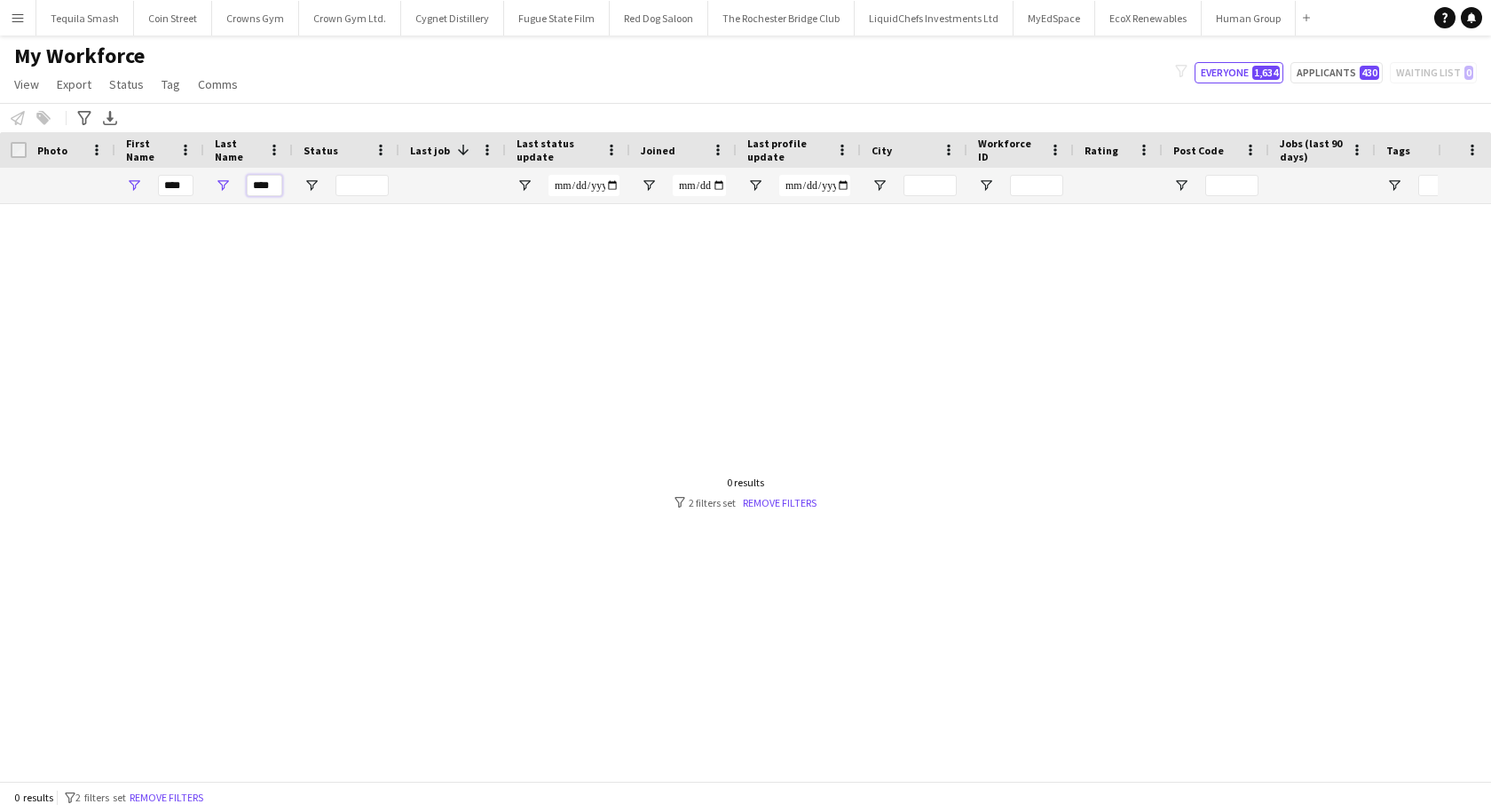 drag, startPoint x: 277, startPoint y: 187, endPoint x: 194, endPoint y: 183, distance: 83.09633 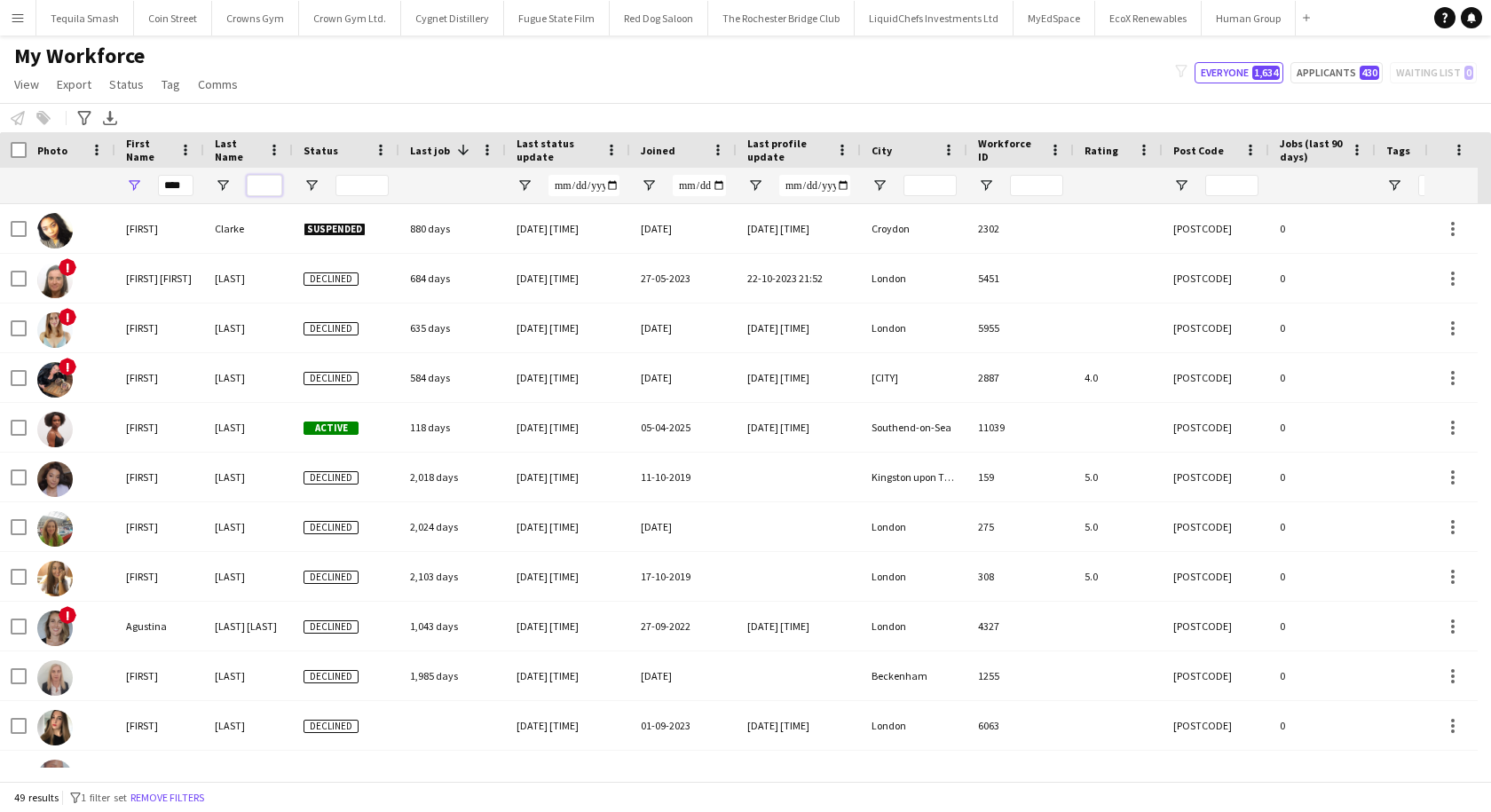 type 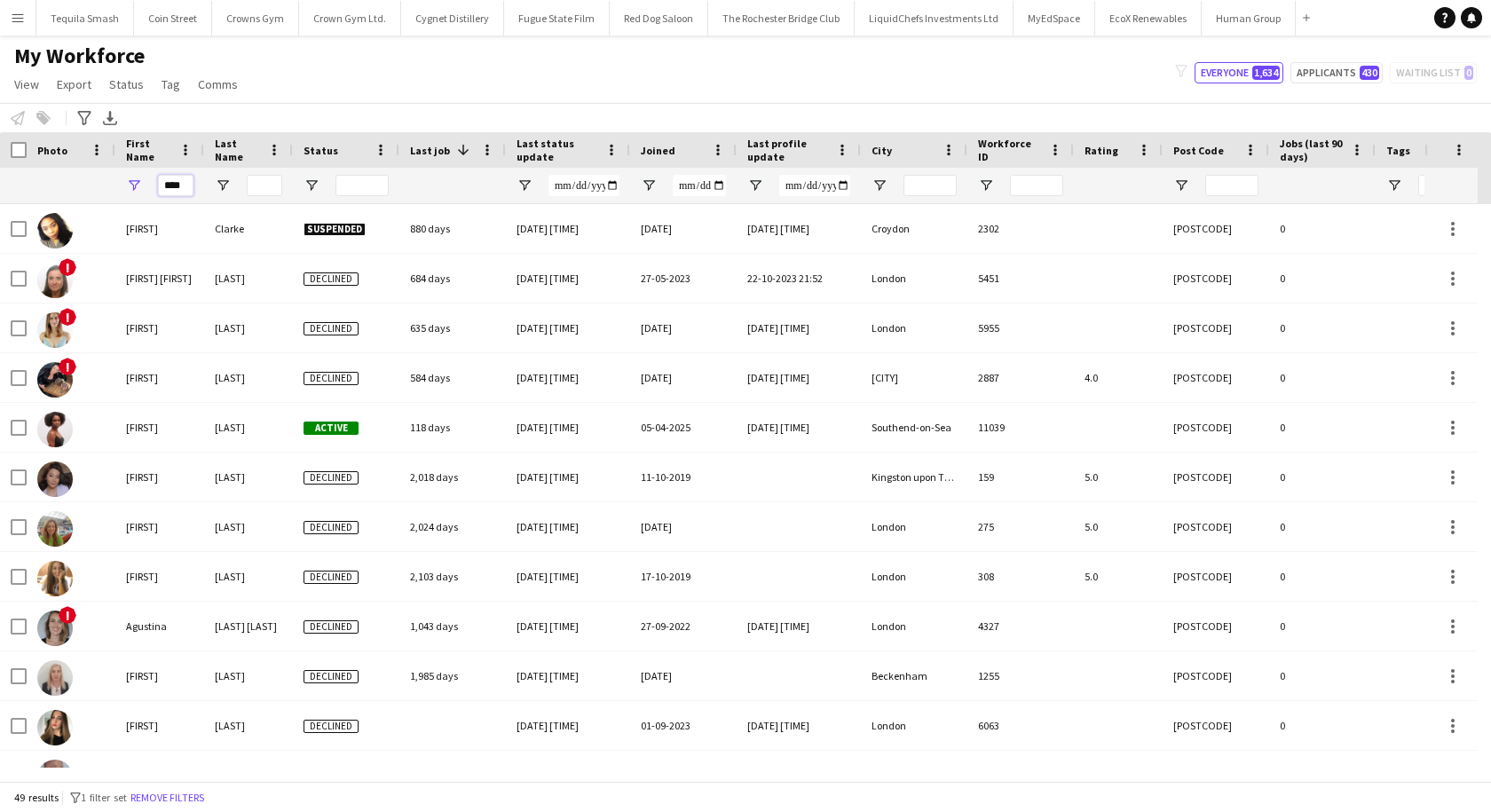 drag, startPoint x: 164, startPoint y: 185, endPoint x: 243, endPoint y: 185, distance: 79 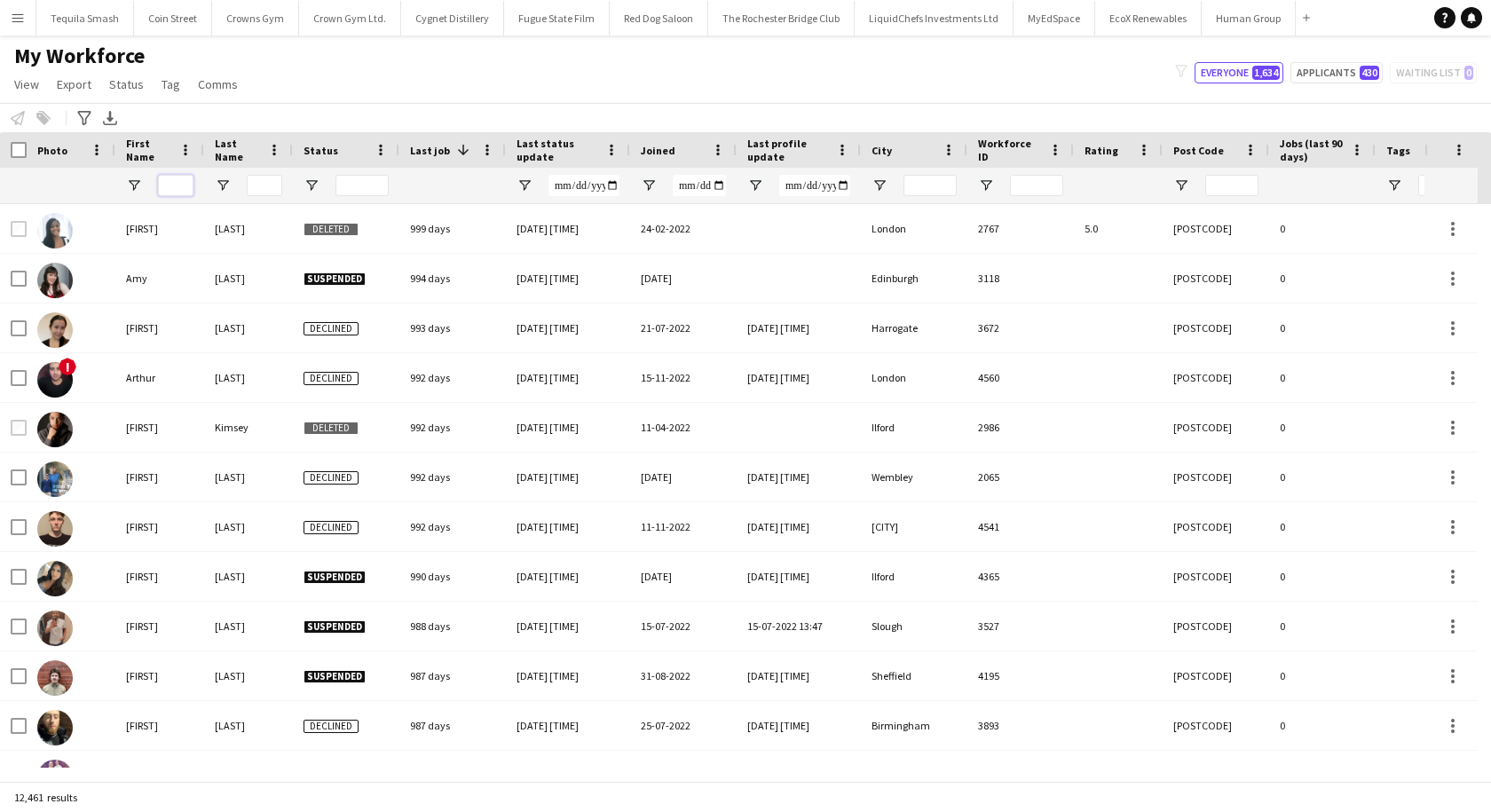 type 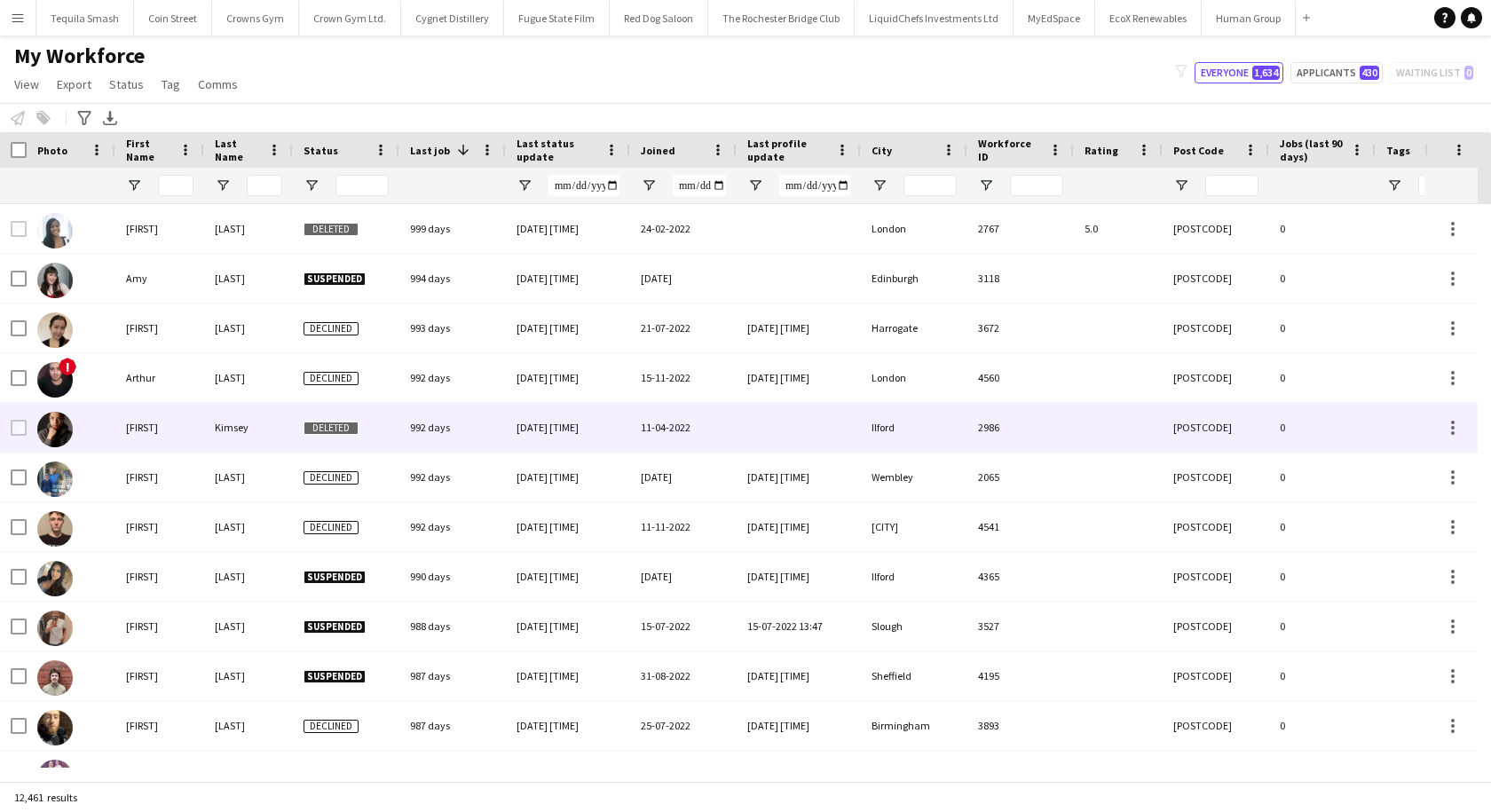 scroll, scrollTop: 0, scrollLeft: 235, axis: horizontal 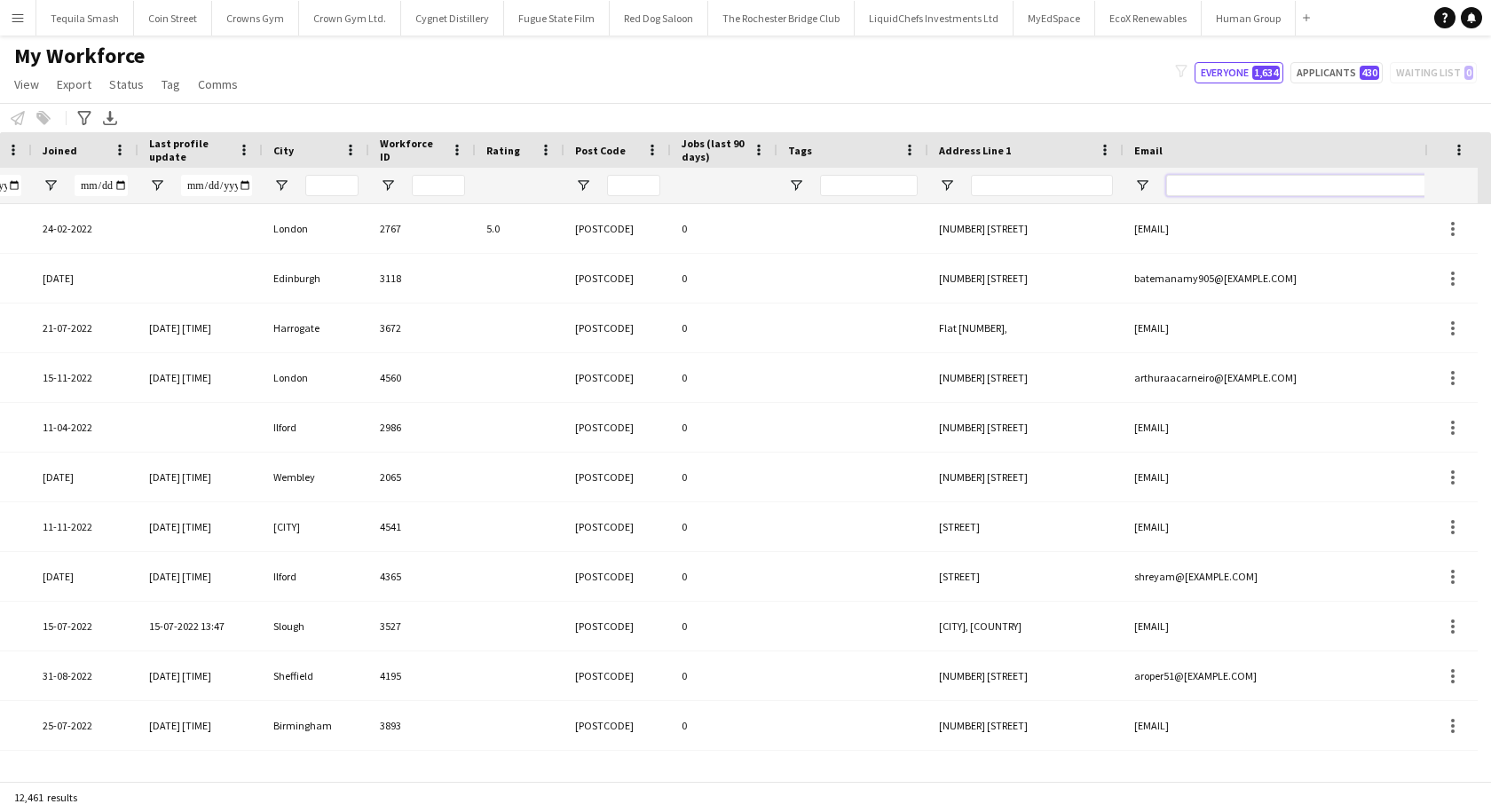 click at bounding box center [1319, 185] 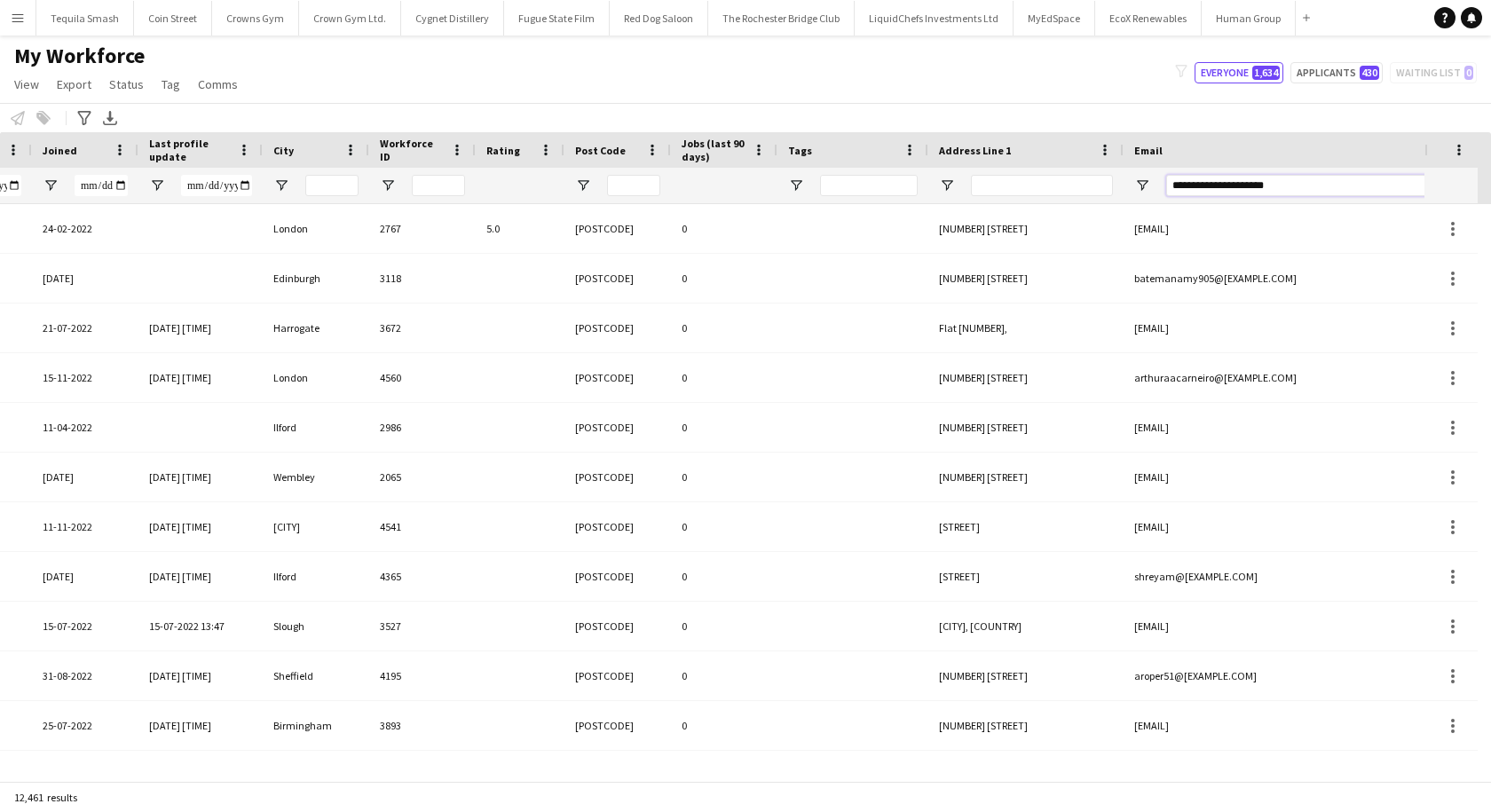click on "**********" at bounding box center (1319, 185) 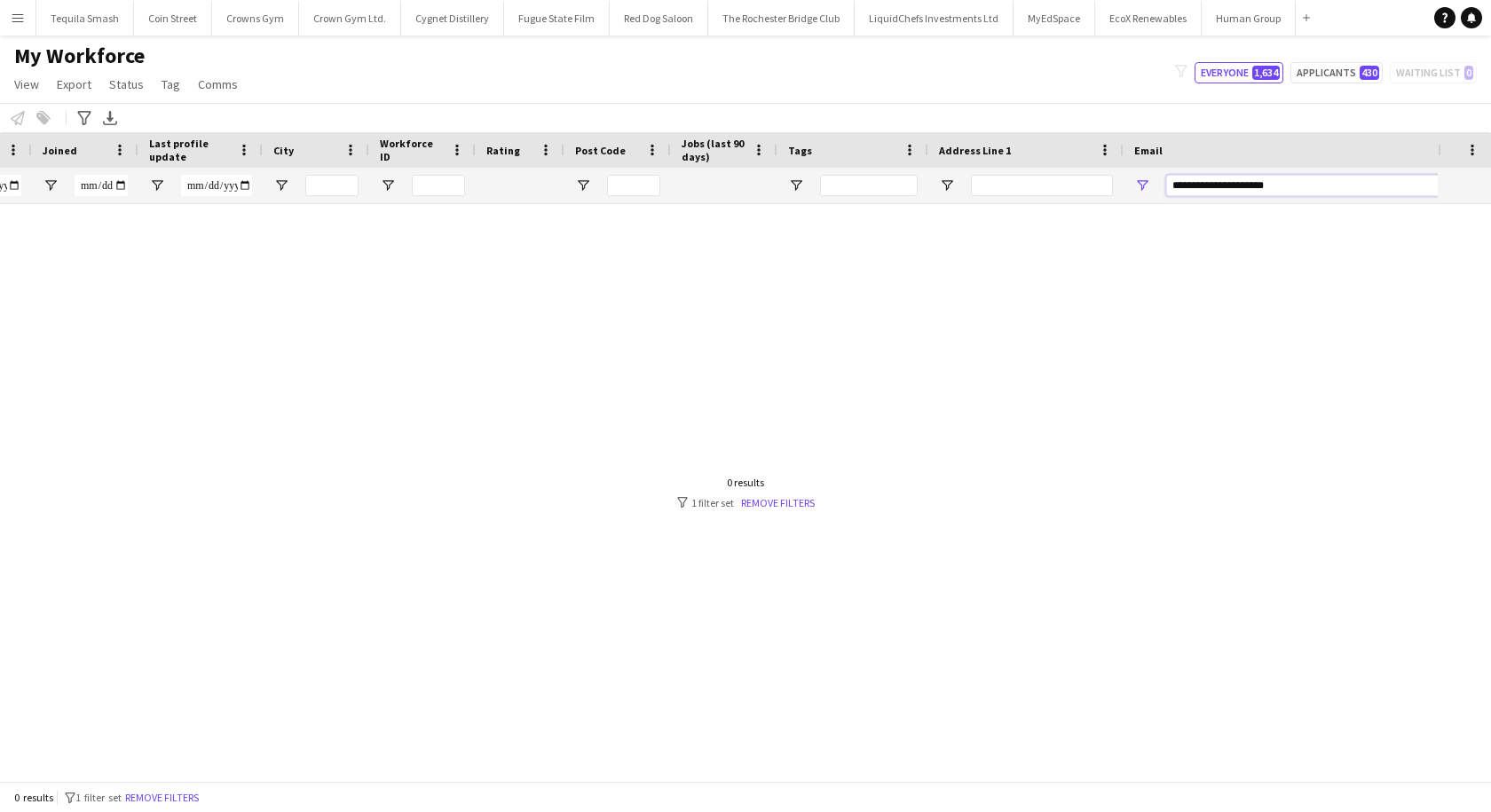 scroll, scrollTop: 0, scrollLeft: 233, axis: horizontal 